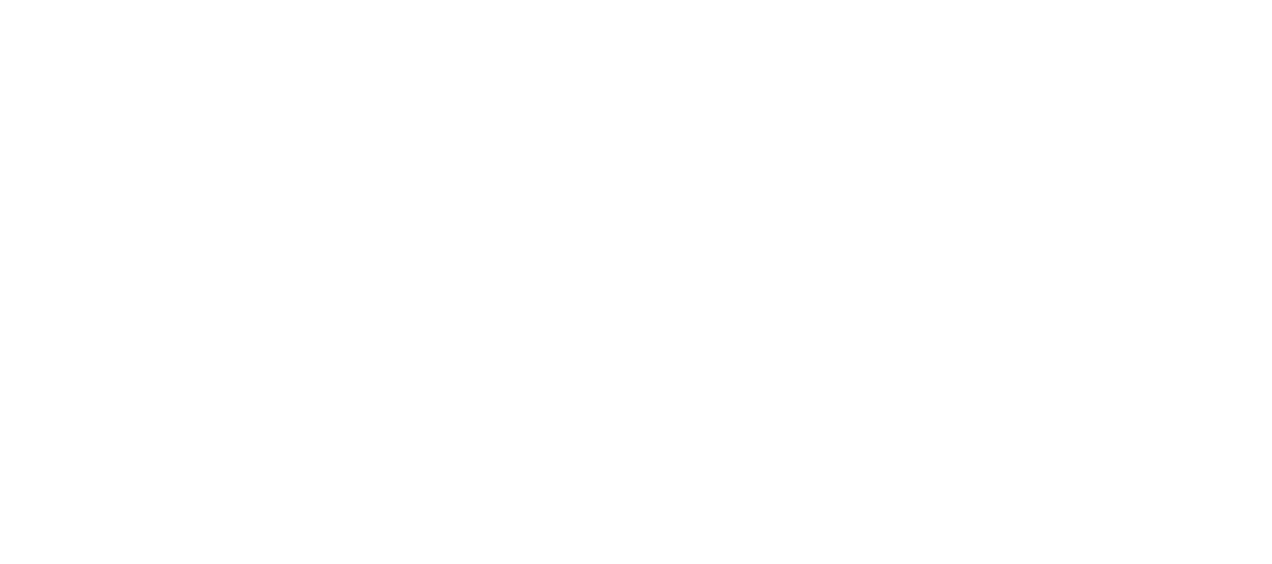 scroll, scrollTop: 0, scrollLeft: 0, axis: both 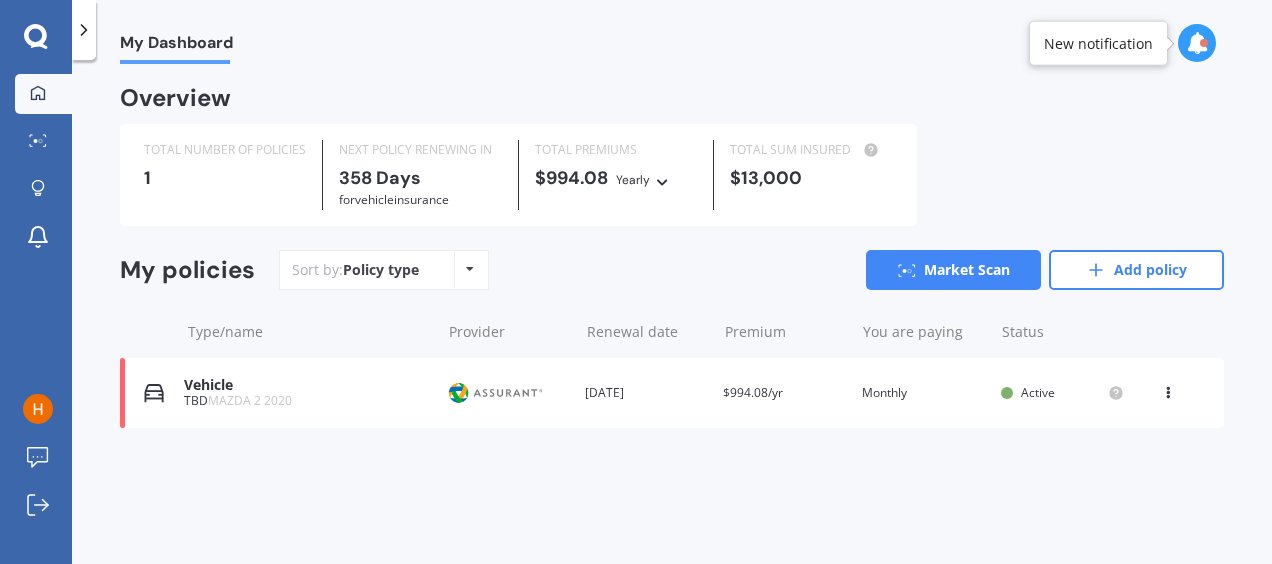 click at bounding box center (1168, 389) 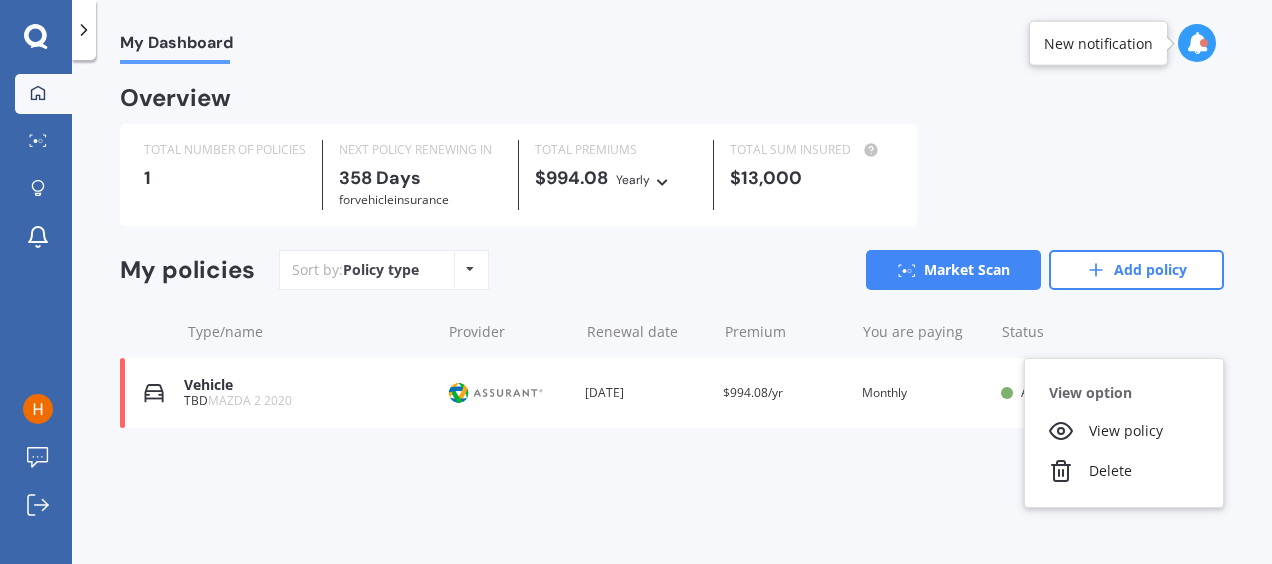 click on "Overview TOTAL NUMBER OF POLICIES 1 NEXT POLICY RENEWING [DATE]   for  Vehicle  insurance TOTAL PREMIUMS $994.08 Yearly Yearly Six-Monthly Quarterly Monthly Fortnightly Weekly TOTAL SUM INSURED $13,000 My policies Sort by:  Policy type Policy type Alphabetical Date added Renewing next Market Scan Add policy Type/name Provider Renewal date Premium You are paying Status Vehicle TBD  MAZDA 2 2020 Provider Renewal date [DATE] Premium $994.08/yr You are paying Monthly Status Active View option View policy Delete Vehicle TBD  MAZDA 2 2020 Provider Renewal date [DATE] Premium $994.08/yr You are paying Monthly Status Active View option View policy Delete" at bounding box center [672, 282] 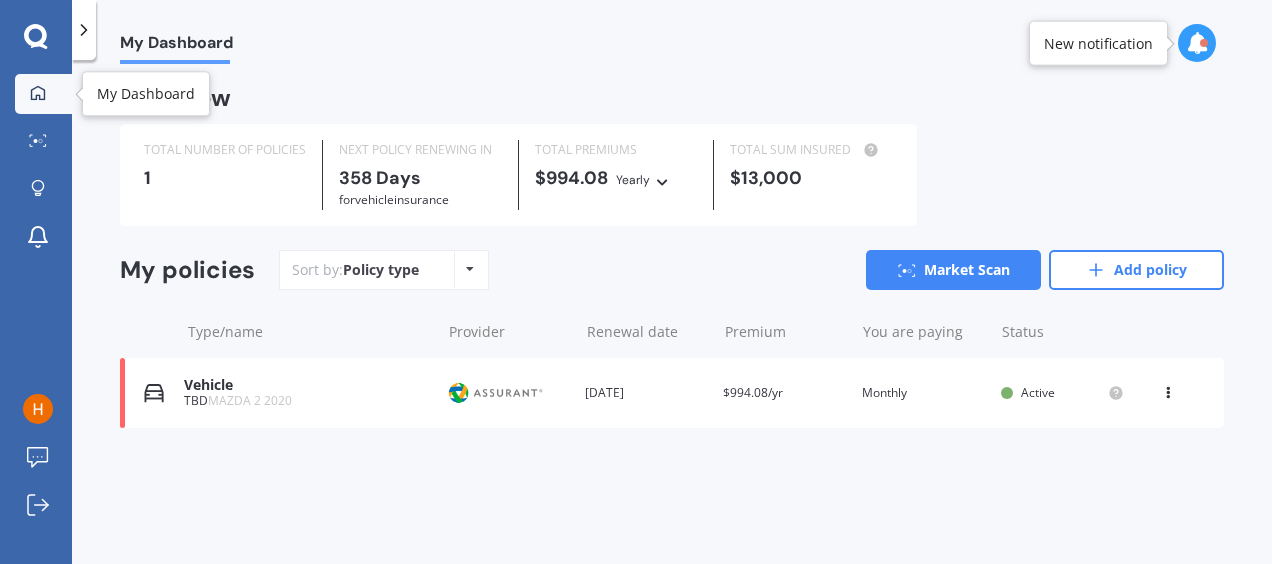 click 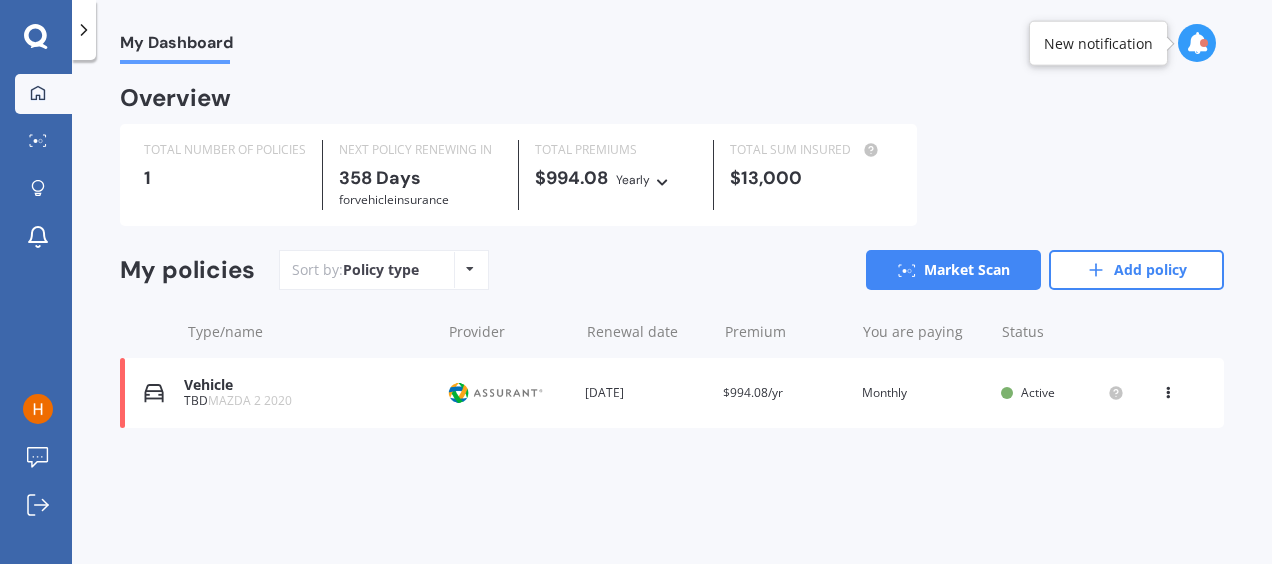 click 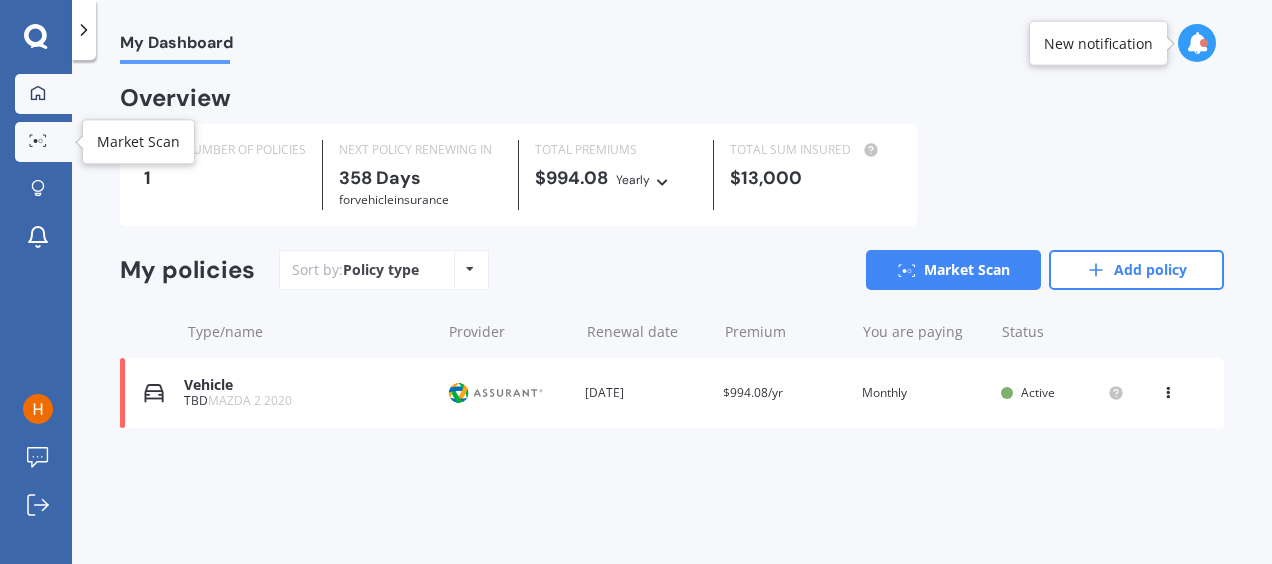click at bounding box center (38, 141) 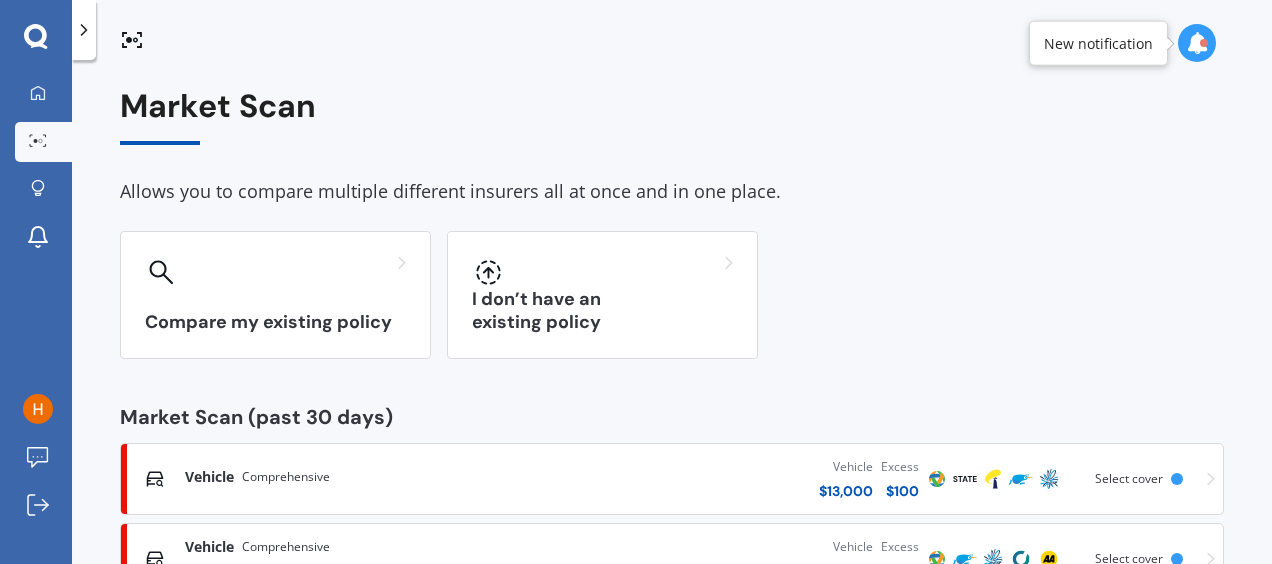 scroll, scrollTop: 75, scrollLeft: 0, axis: vertical 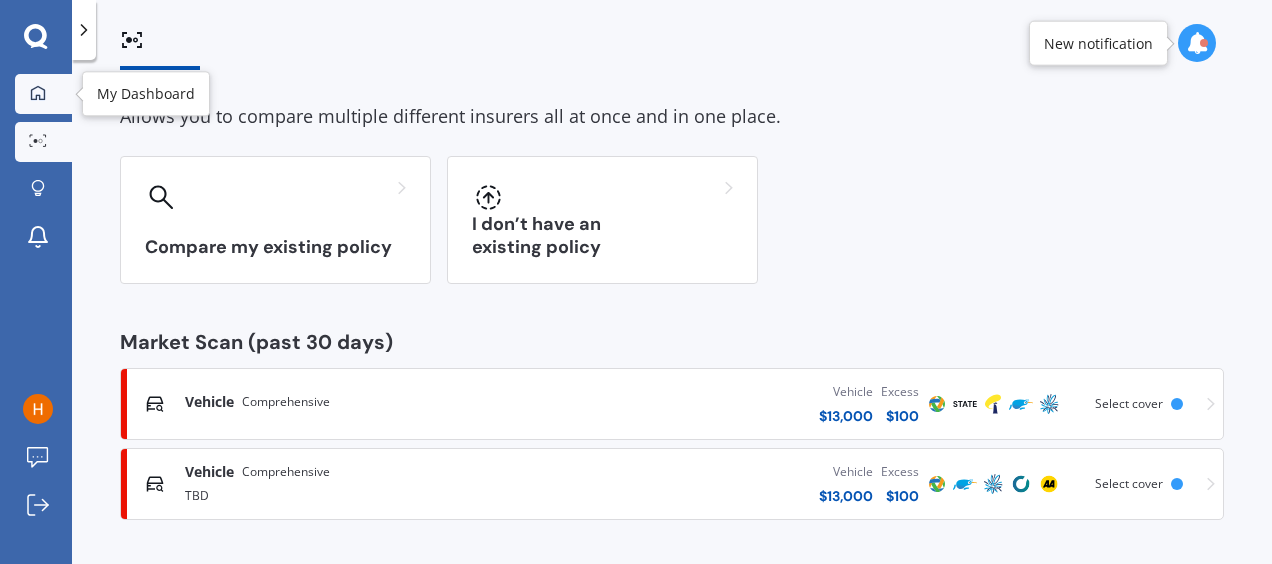 click 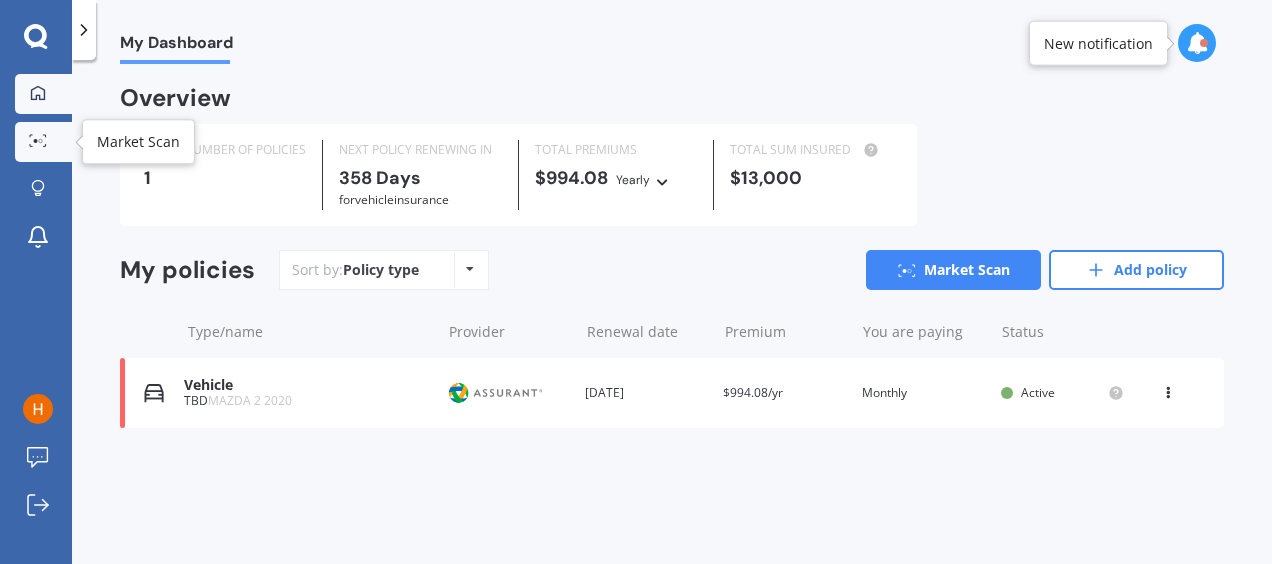 click on "Market Scan" at bounding box center [43, 142] 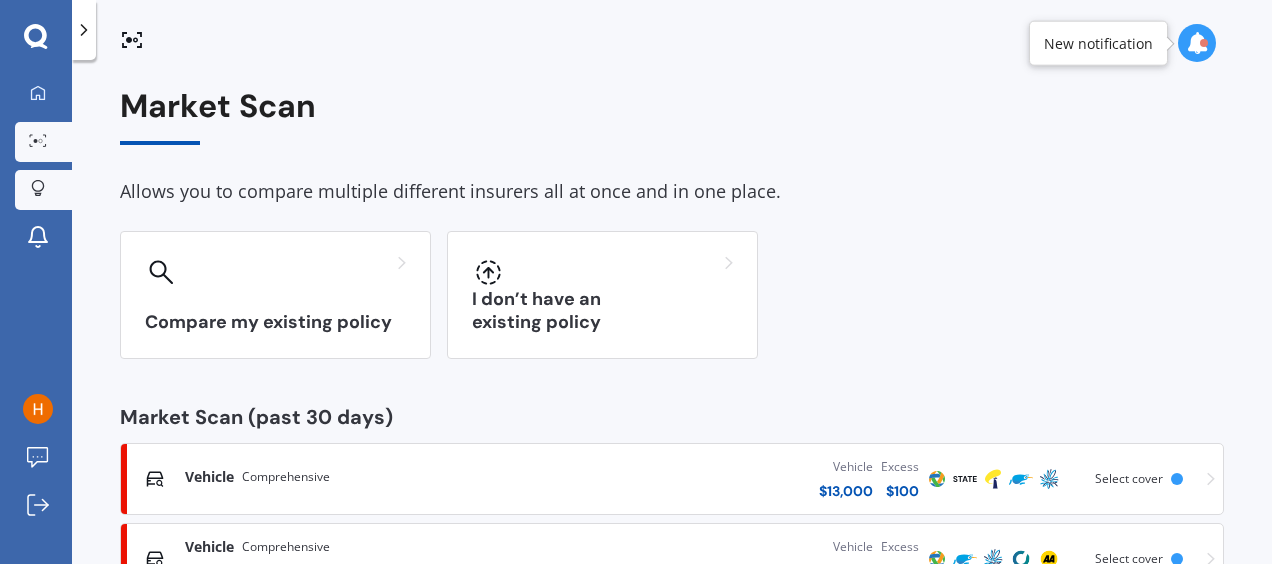 click 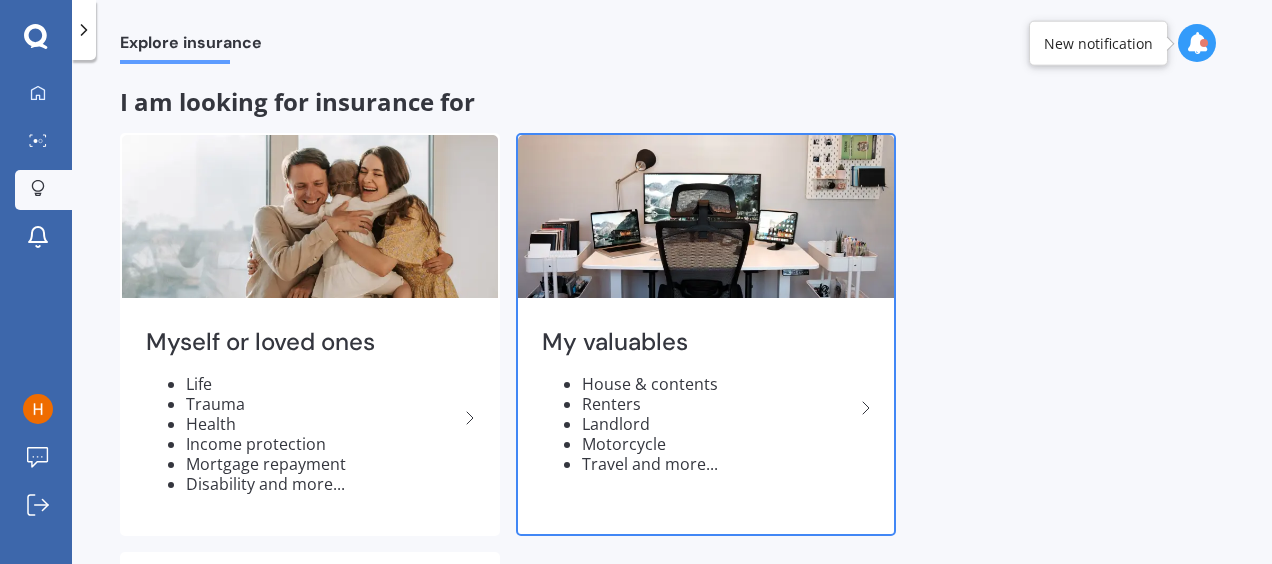click on "House & contents" at bounding box center [718, 384] 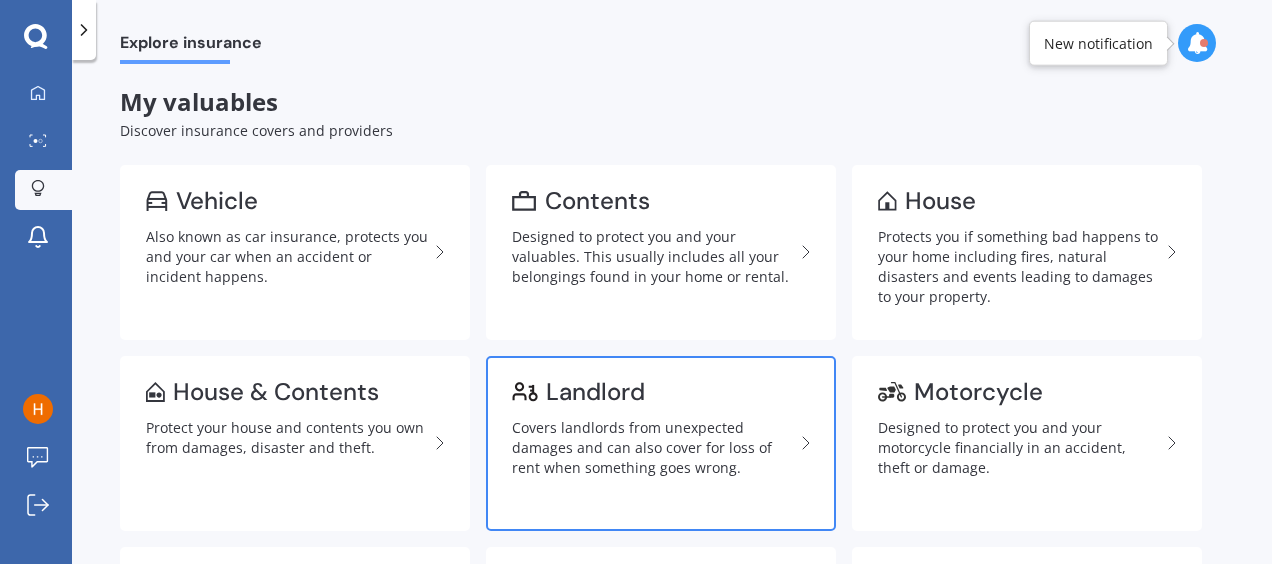 click on "Covers landlords from unexpected damages and can also cover for loss of rent when something goes wrong." at bounding box center (653, 448) 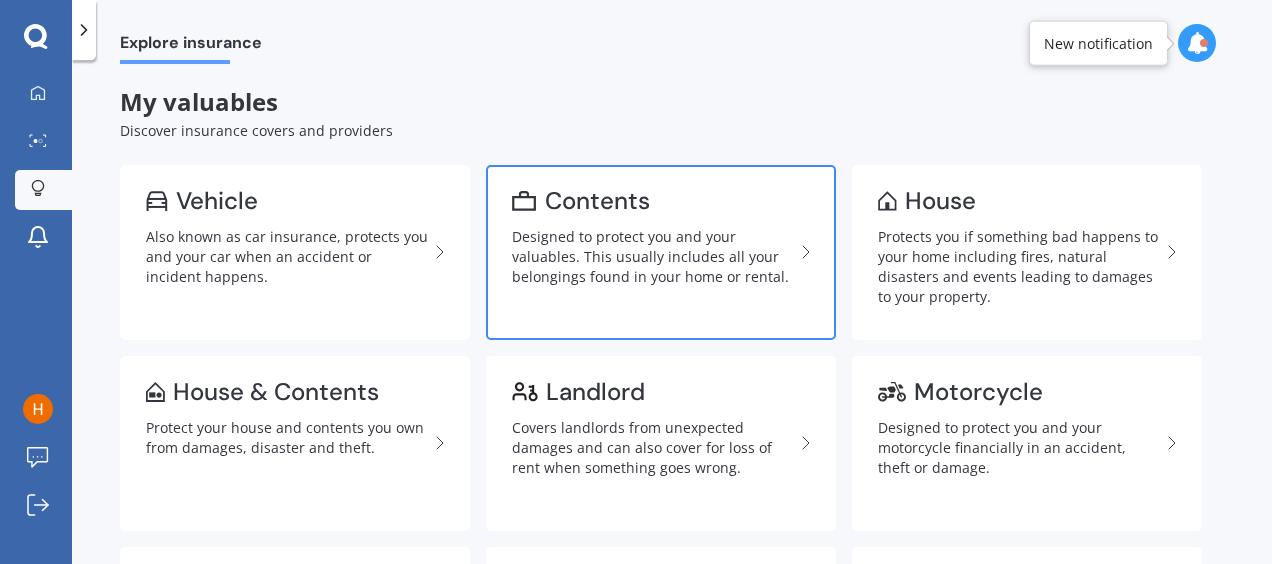 click on "Designed to protect you and your valuables. This usually includes all your belongings found in your home or rental." at bounding box center (653, 257) 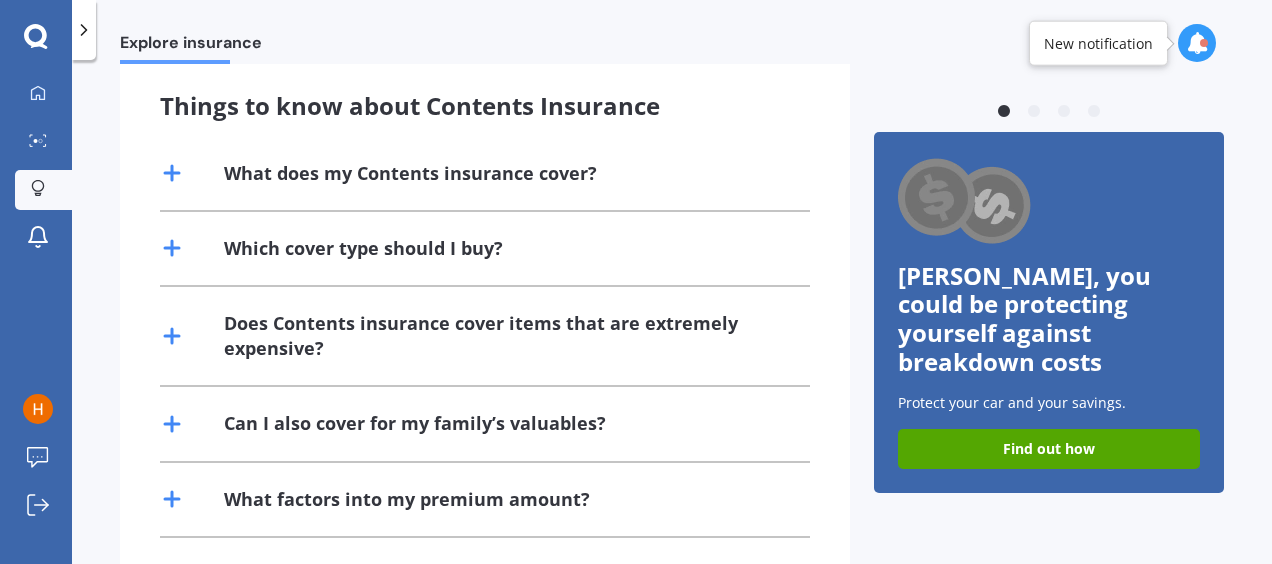 scroll, scrollTop: 421, scrollLeft: 0, axis: vertical 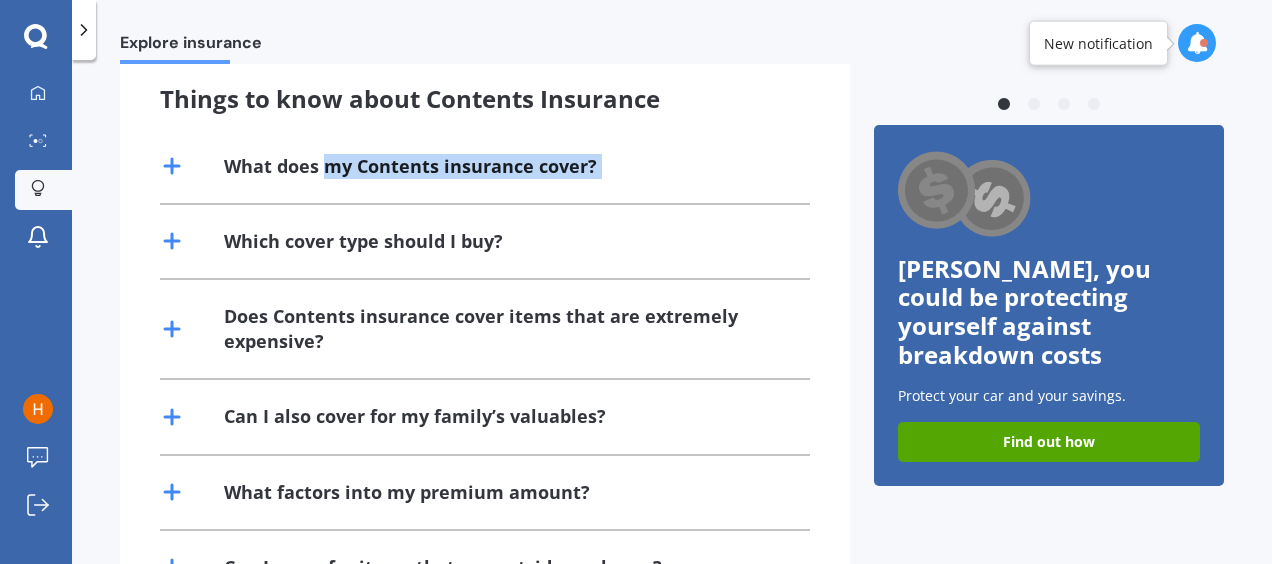 drag, startPoint x: 327, startPoint y: 176, endPoint x: 170, endPoint y: 231, distance: 166.35504 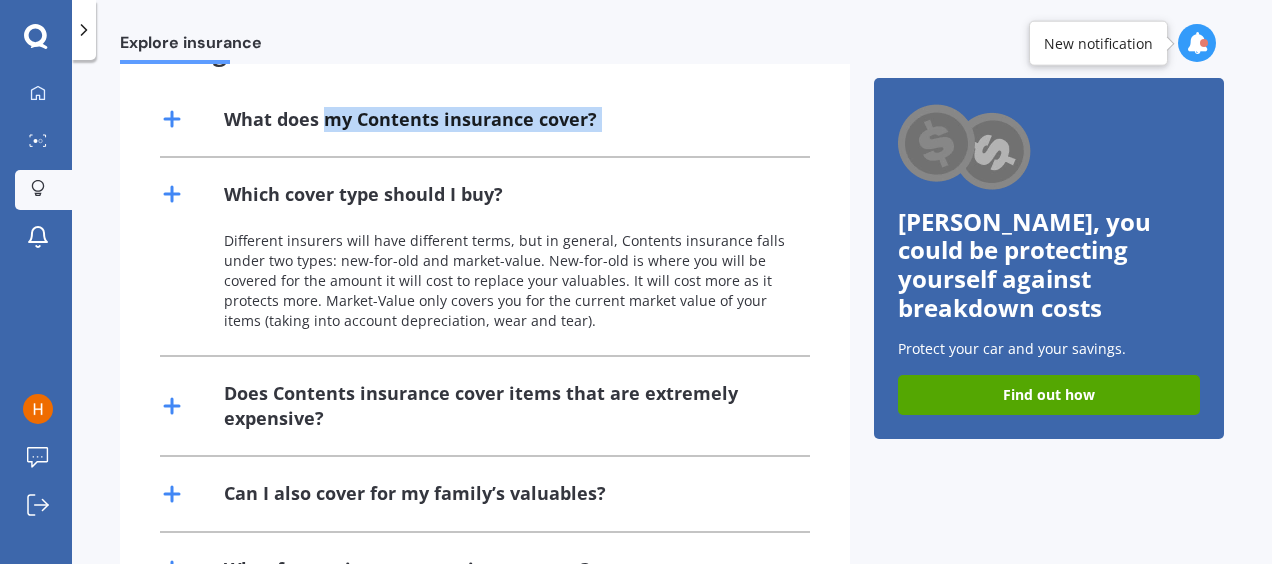 scroll, scrollTop: 476, scrollLeft: 0, axis: vertical 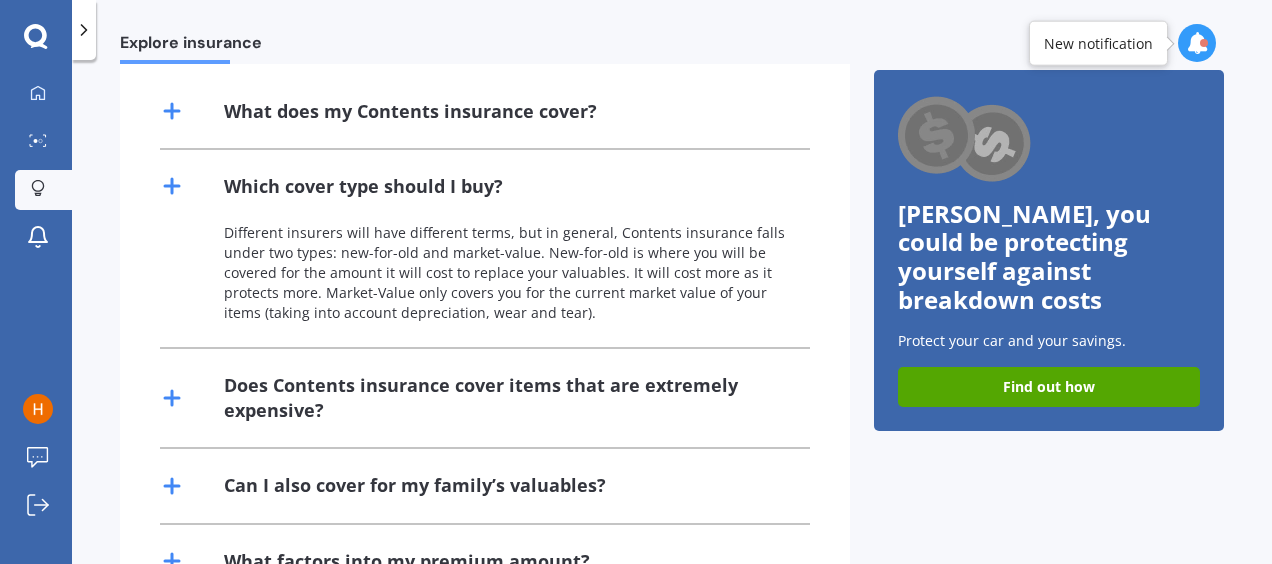 click on "Does Contents insurance cover items that are extremely expensive?" at bounding box center [505, 398] 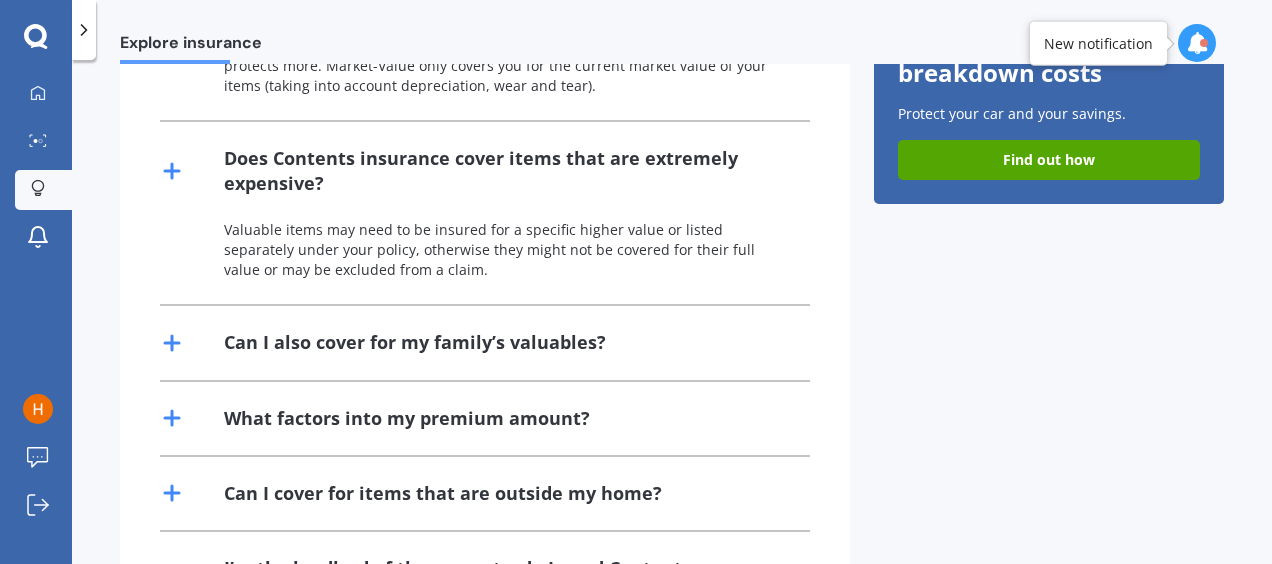 scroll, scrollTop: 704, scrollLeft: 0, axis: vertical 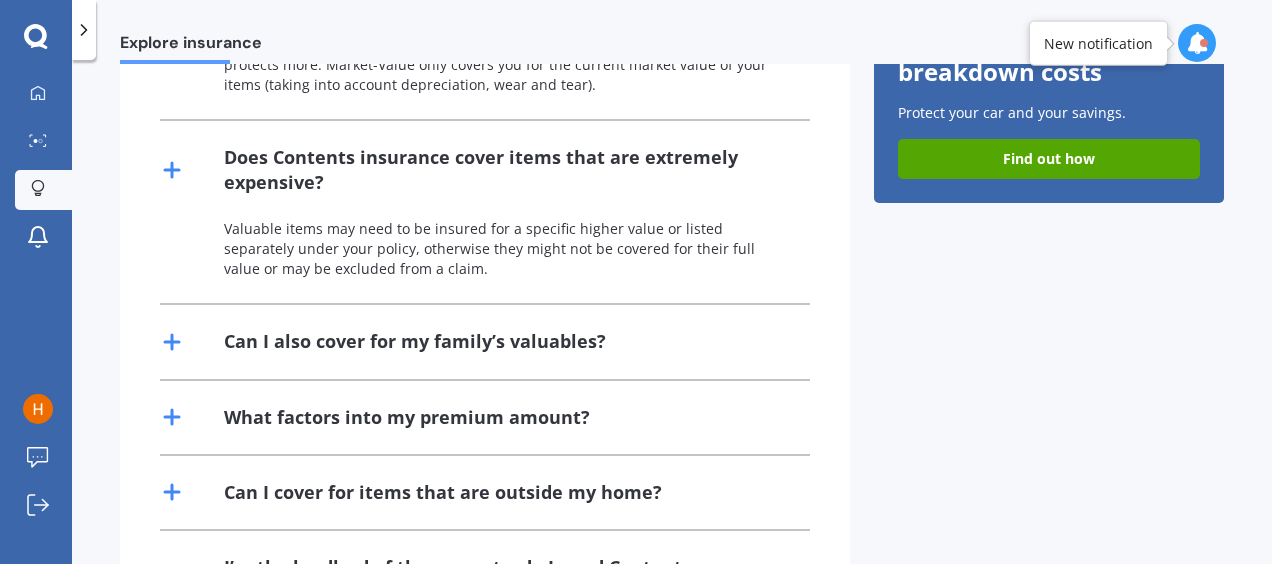 click on "What factors into my premium amount?" at bounding box center [407, 417] 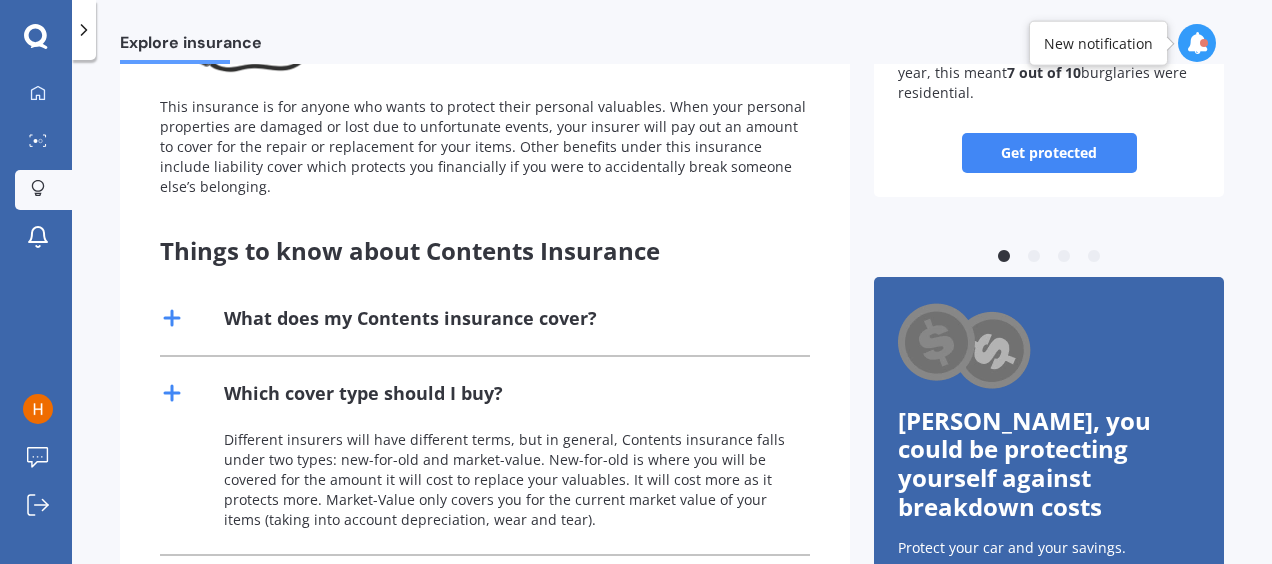 scroll, scrollTop: 103, scrollLeft: 0, axis: vertical 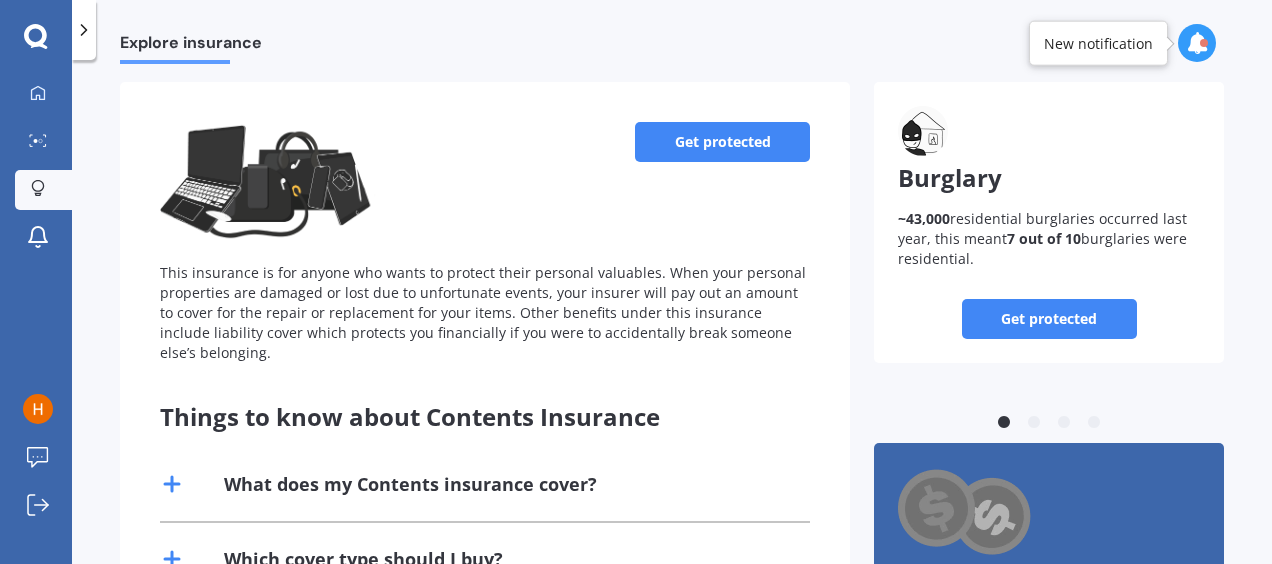 click on "Get protected" at bounding box center (722, 142) 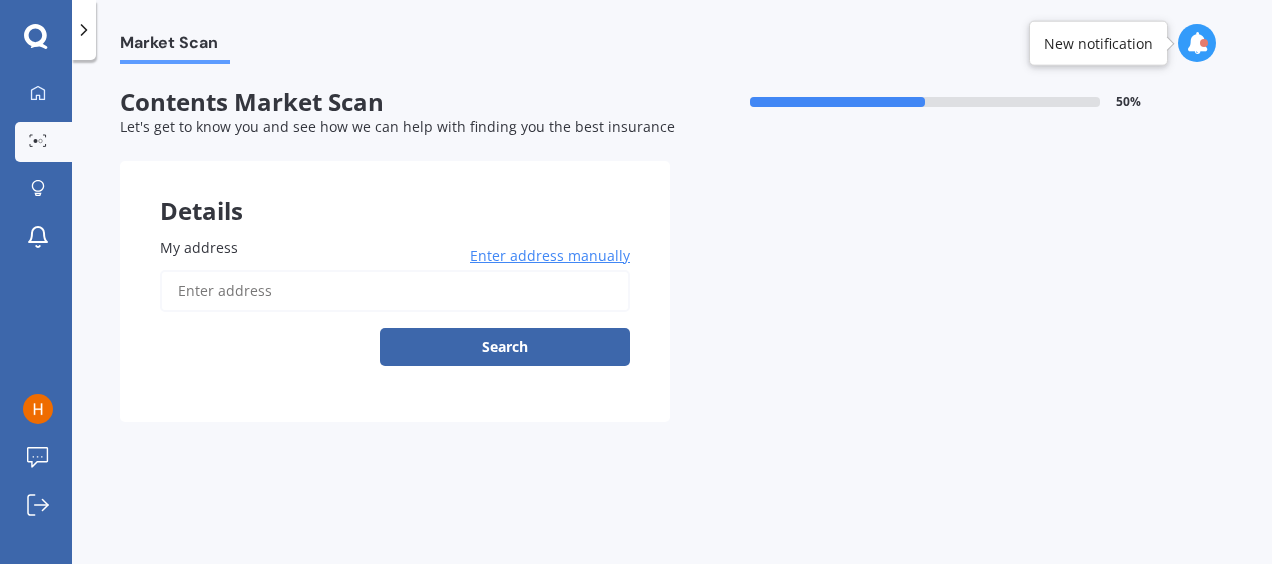 click on "My address" at bounding box center [395, 291] 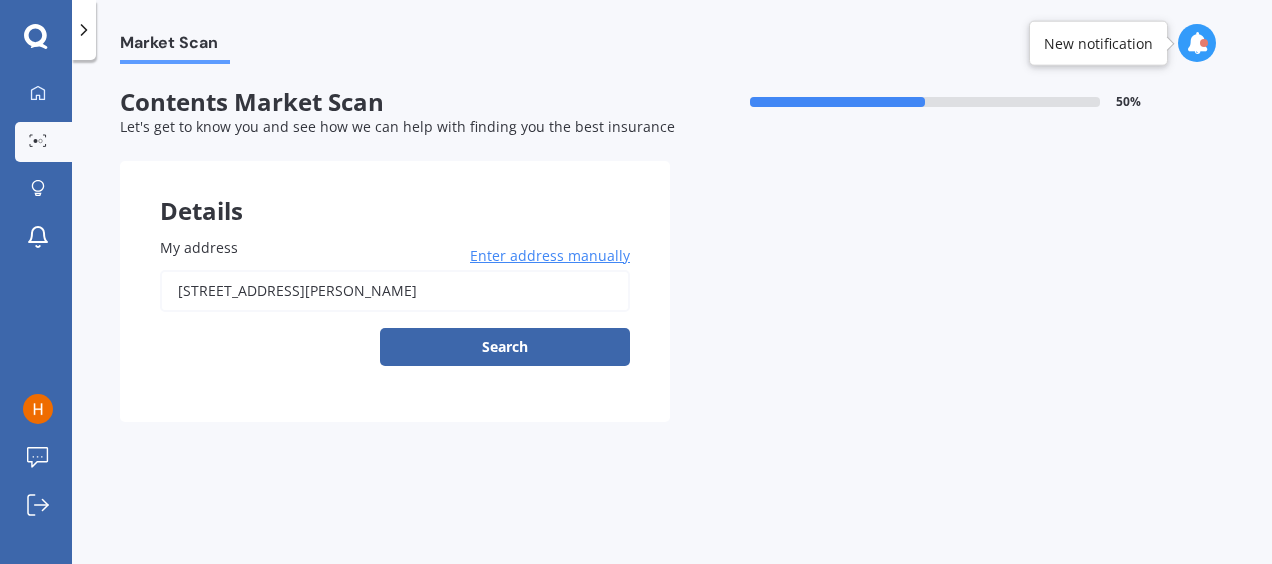type on "[STREET_ADDRESS][PERSON_NAME]" 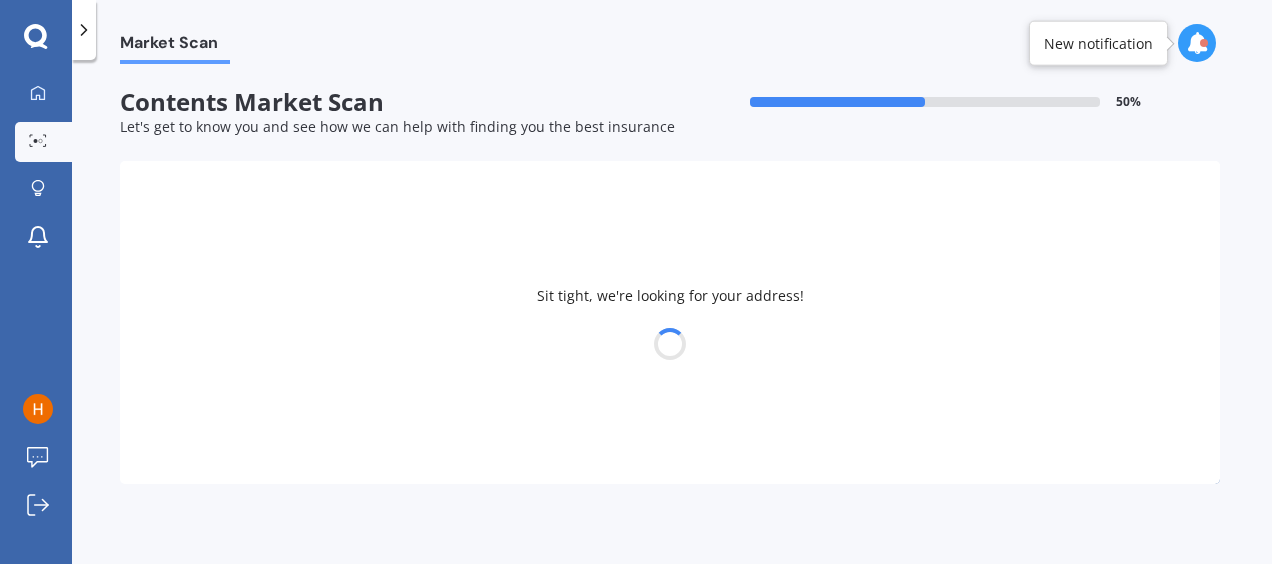 select on "15" 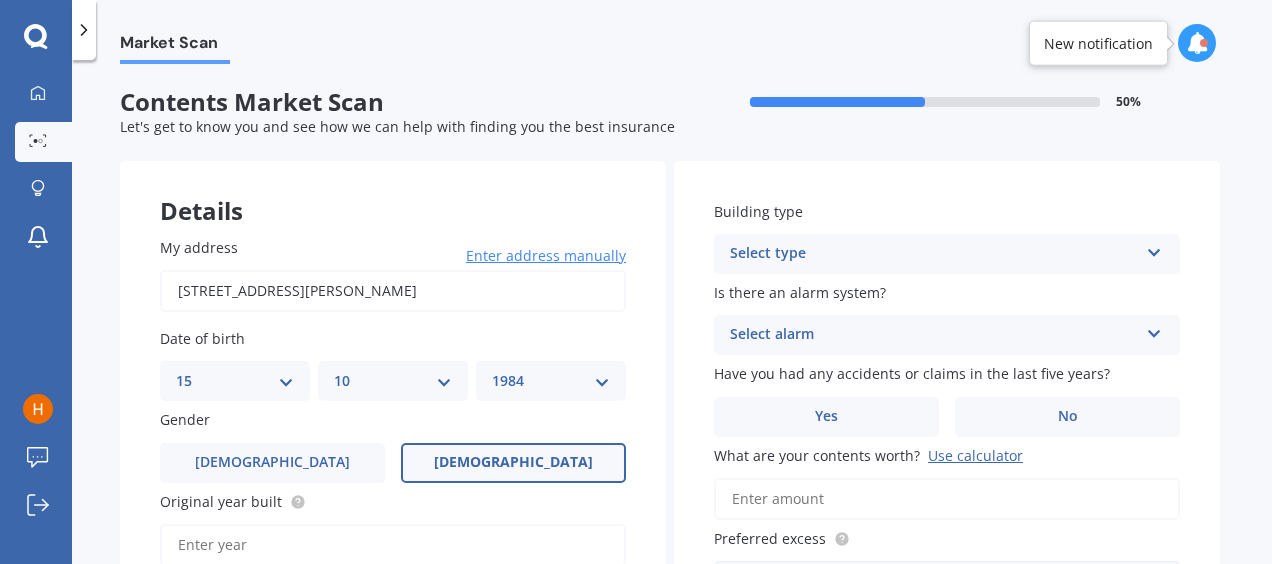 drag, startPoint x: 212, startPoint y: 454, endPoint x: 477, endPoint y: 470, distance: 265.48257 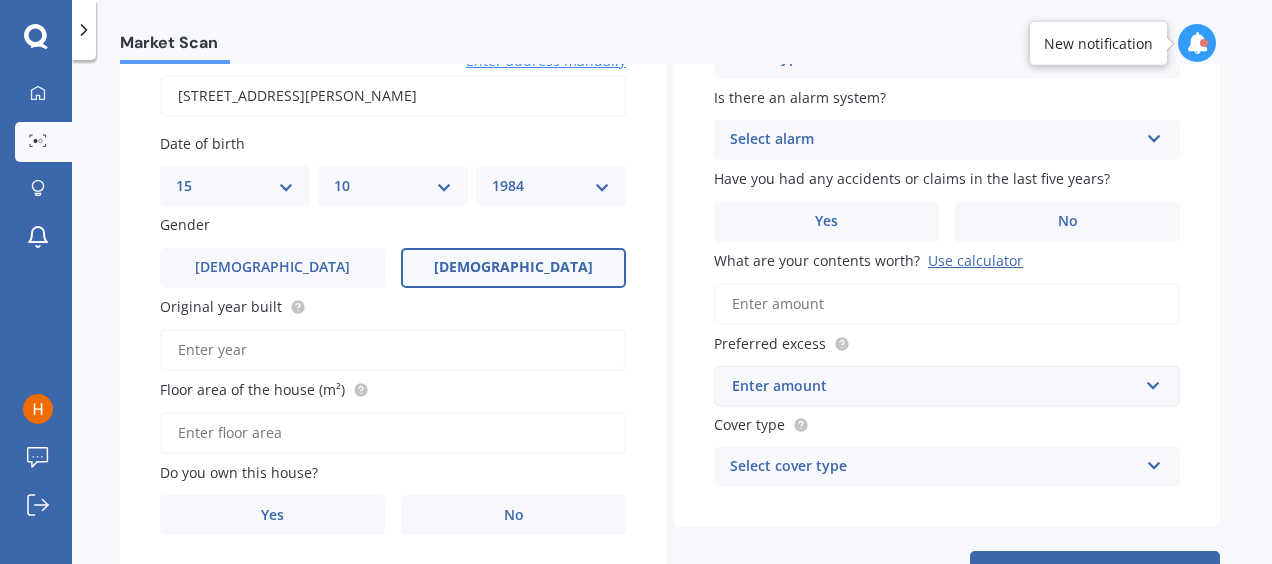 scroll, scrollTop: 210, scrollLeft: 0, axis: vertical 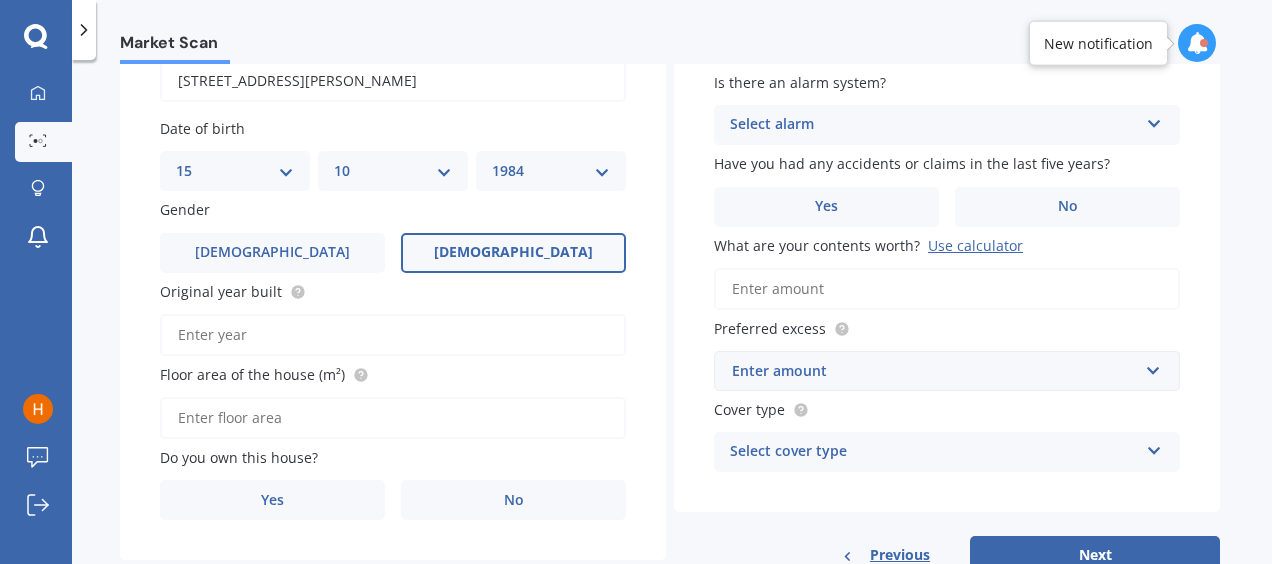 click on "Original year built" at bounding box center (393, 335) 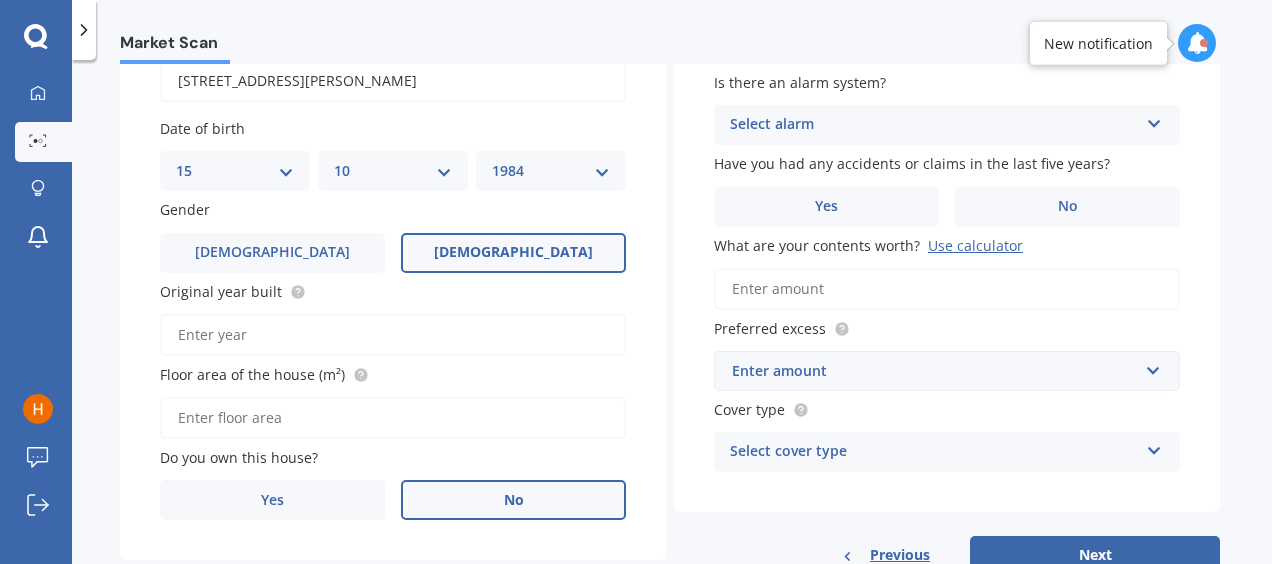 click on "No" at bounding box center (513, 500) 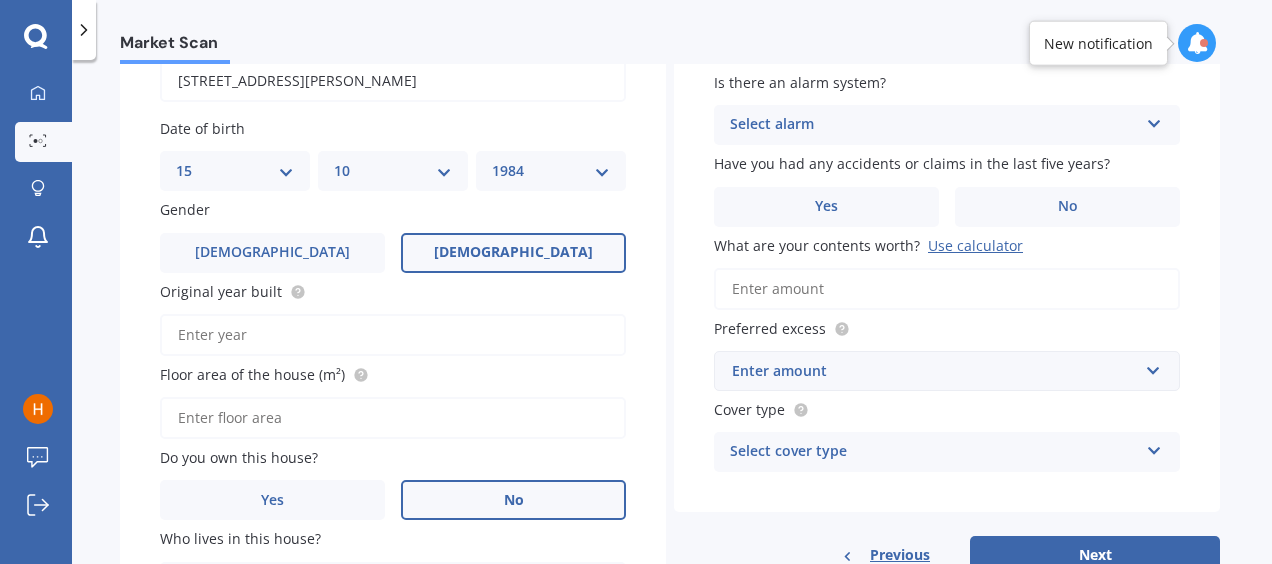 scroll, scrollTop: 342, scrollLeft: 0, axis: vertical 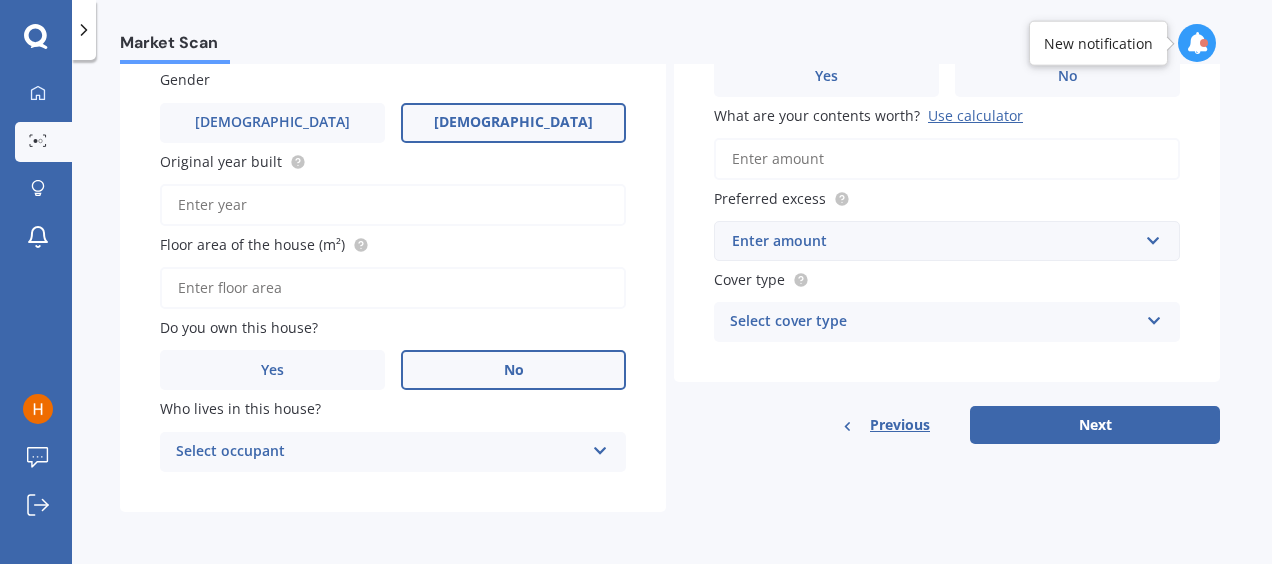 click on "Select occupant" at bounding box center [380, 452] 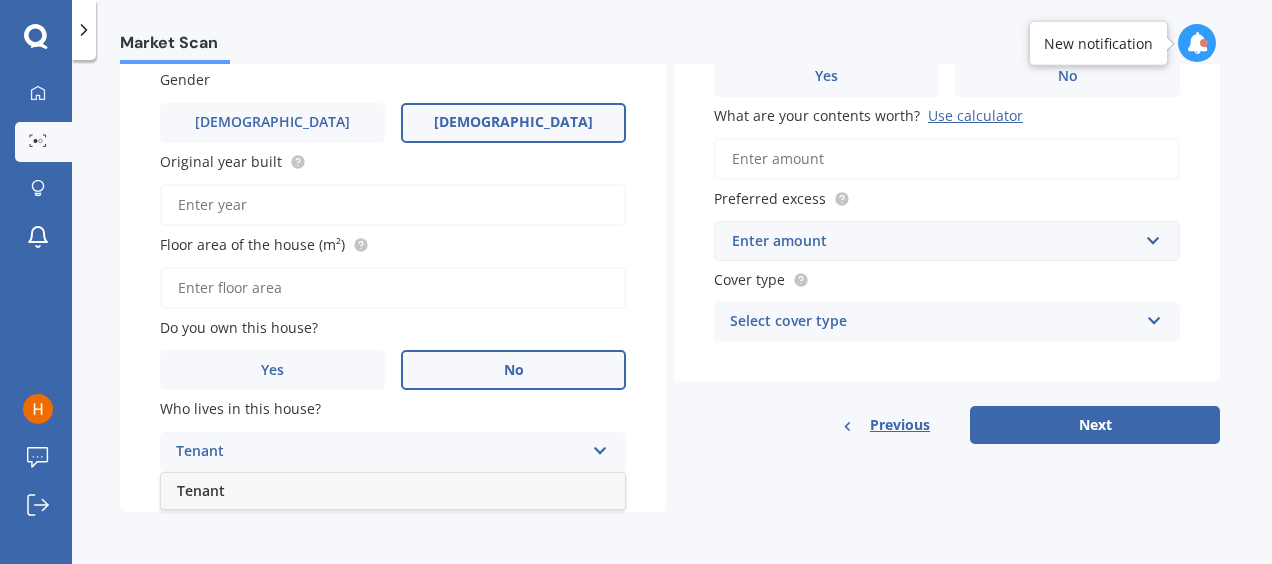 click on "Tenant" at bounding box center (393, 491) 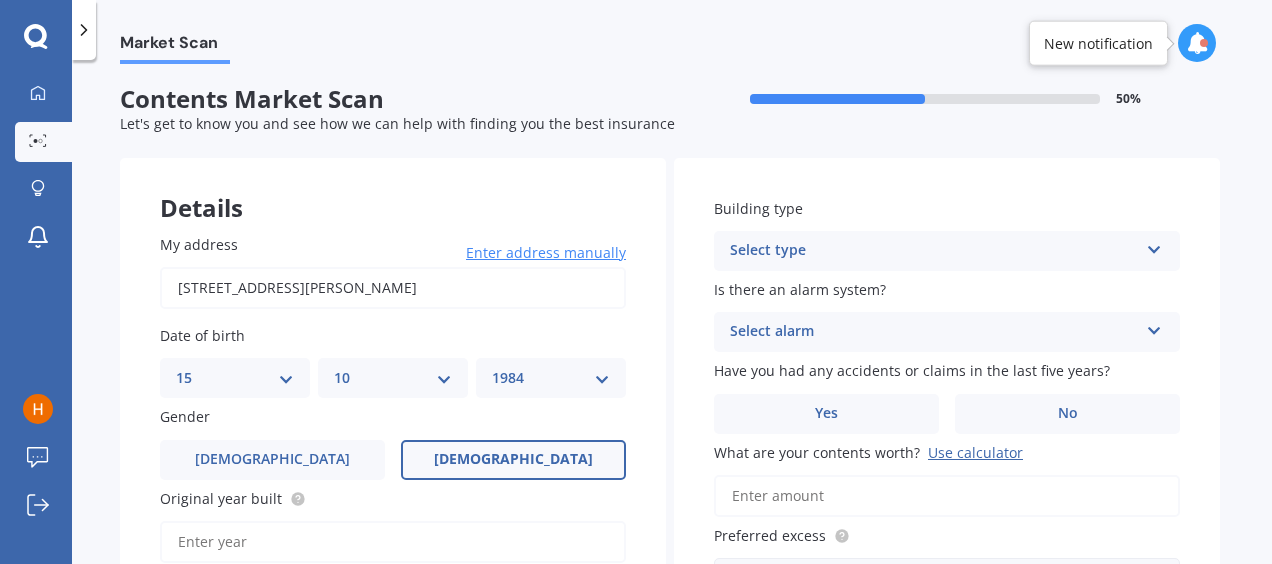 scroll, scrollTop: 342, scrollLeft: 0, axis: vertical 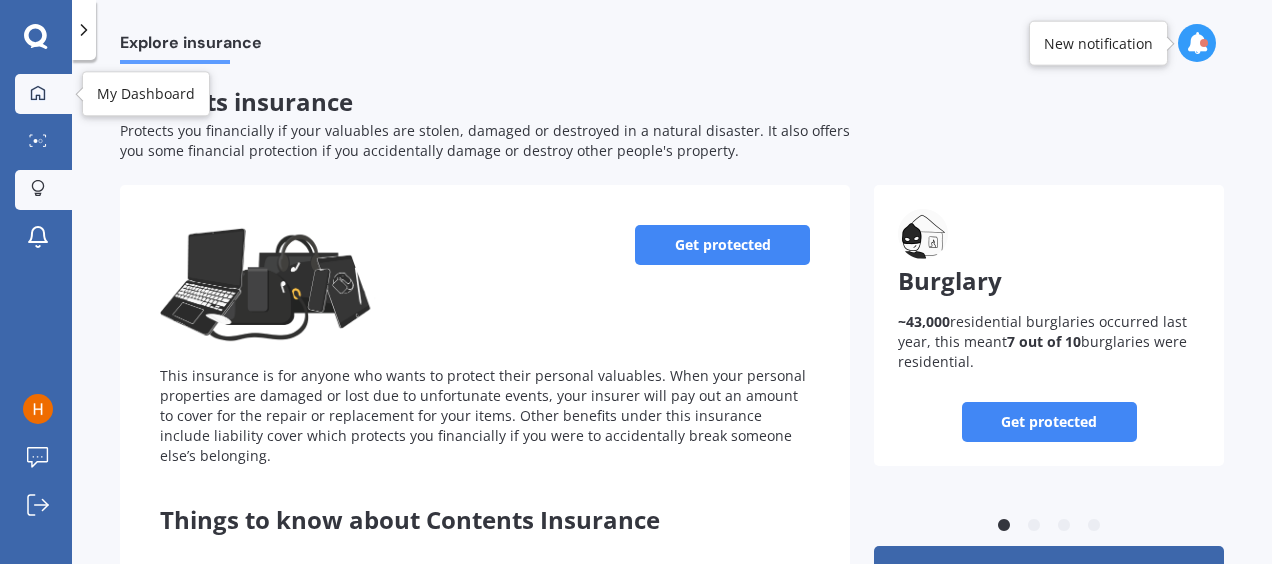 click on "My Dashboard" at bounding box center [43, 94] 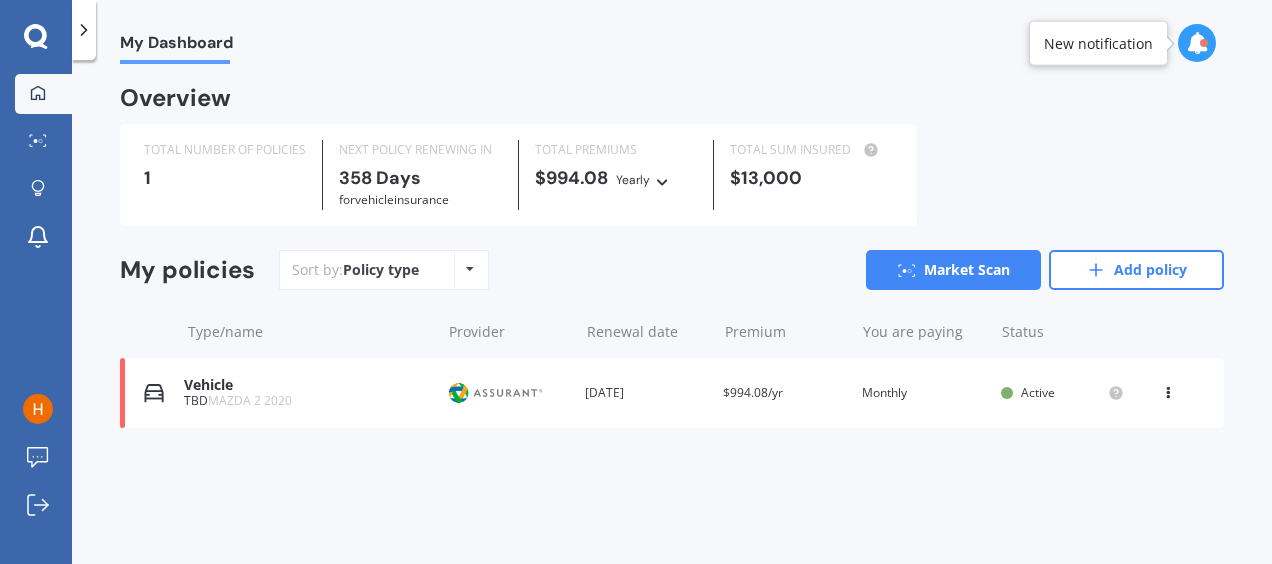click on "Policy type Alphabetical Date added Renewing next" at bounding box center (469, 270) 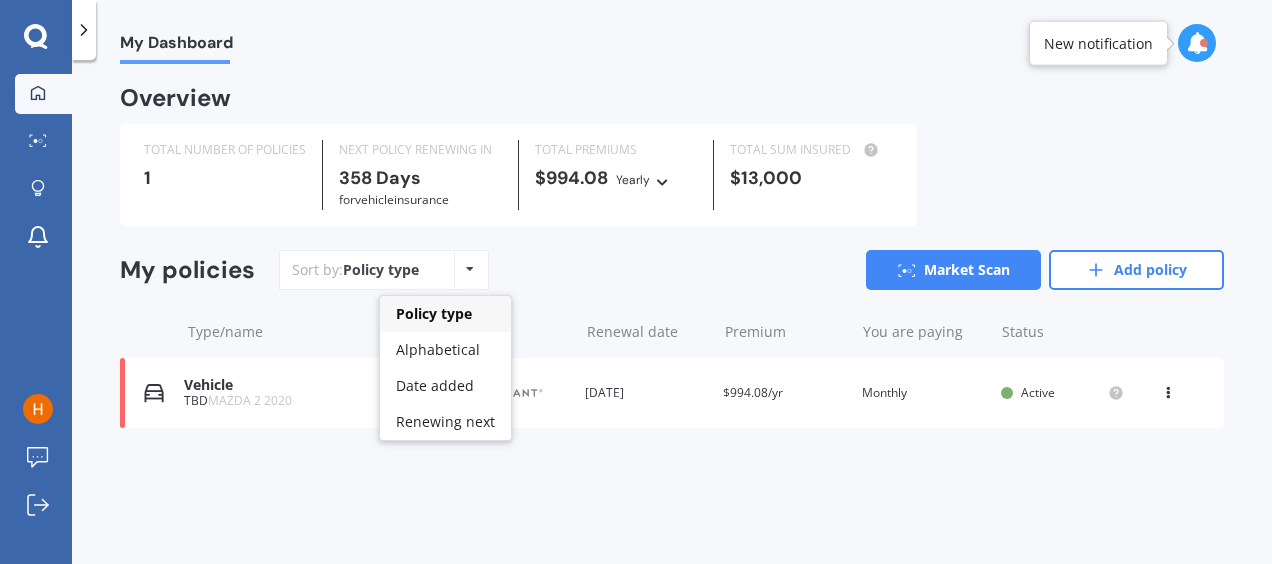 click on "Policy type Alphabetical Date added Renewing next" at bounding box center (469, 270) 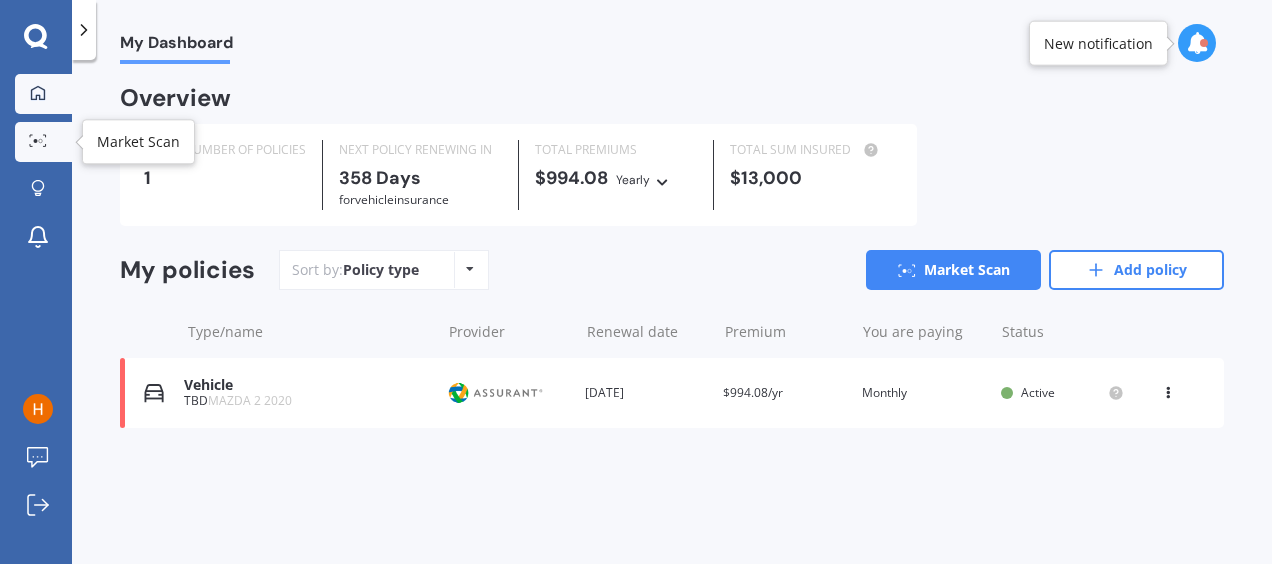 click 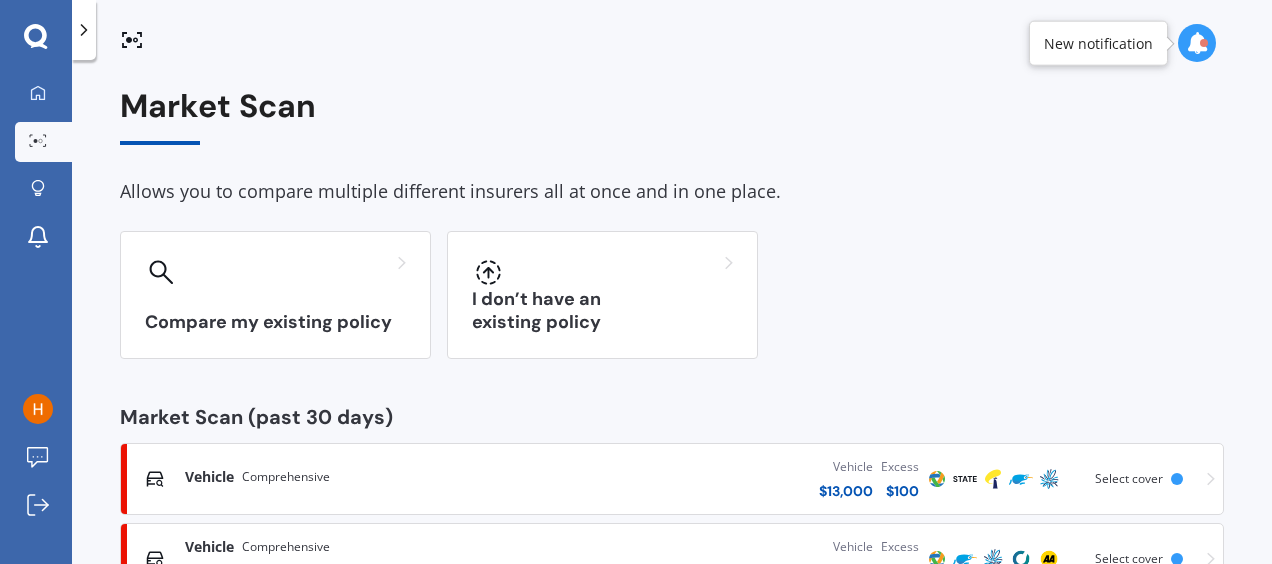 scroll, scrollTop: 75, scrollLeft: 0, axis: vertical 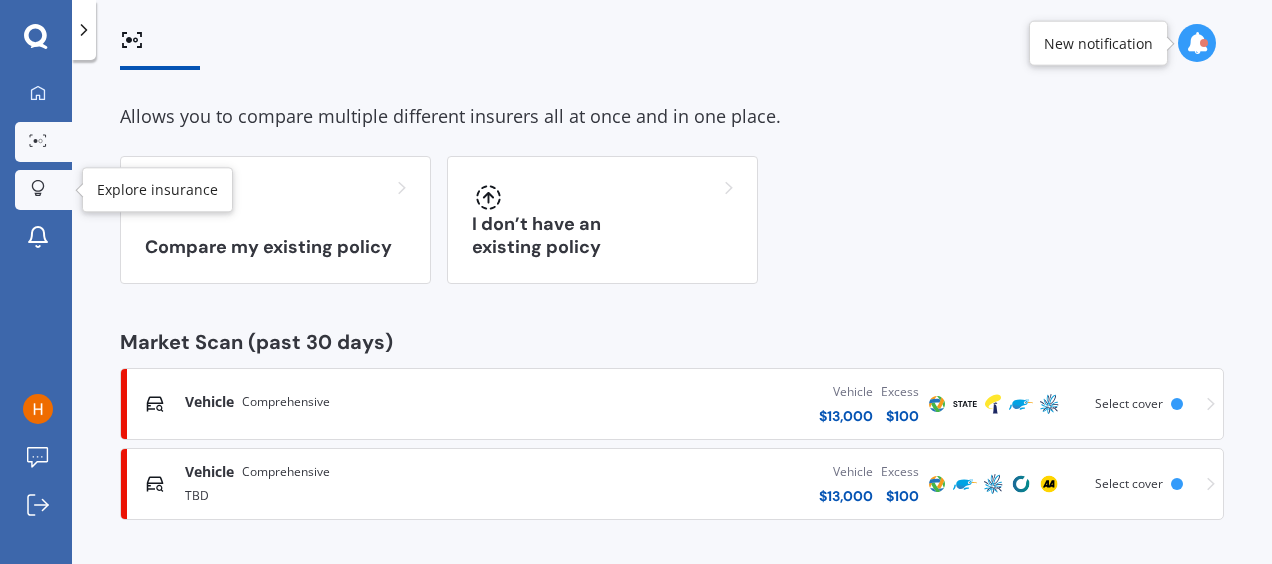 click 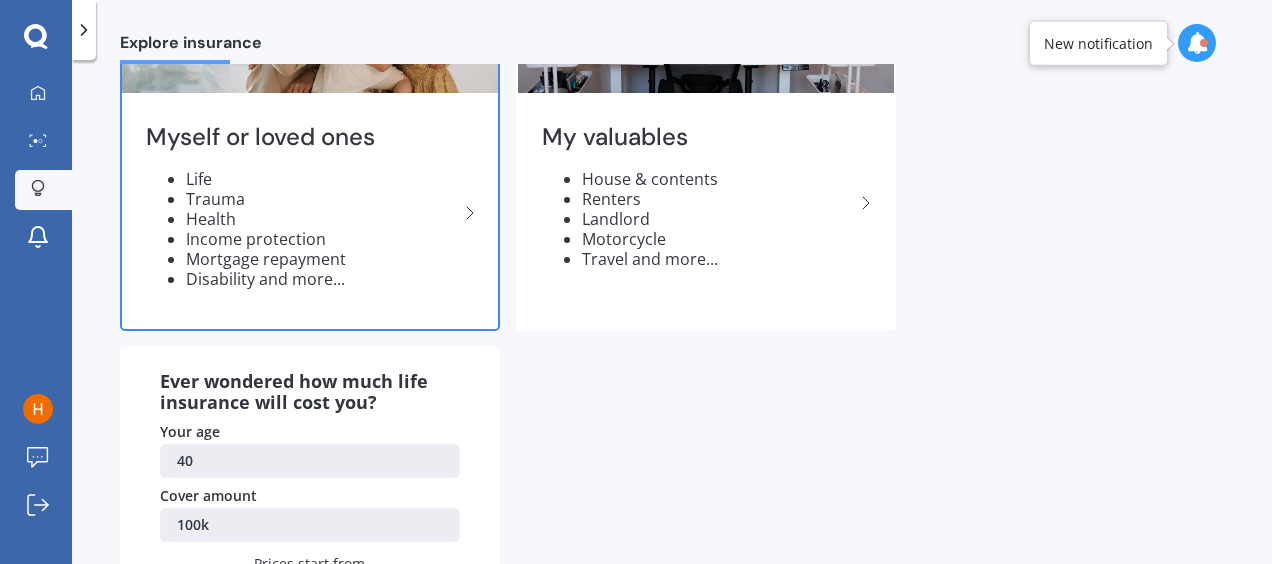 scroll, scrollTop: 414, scrollLeft: 0, axis: vertical 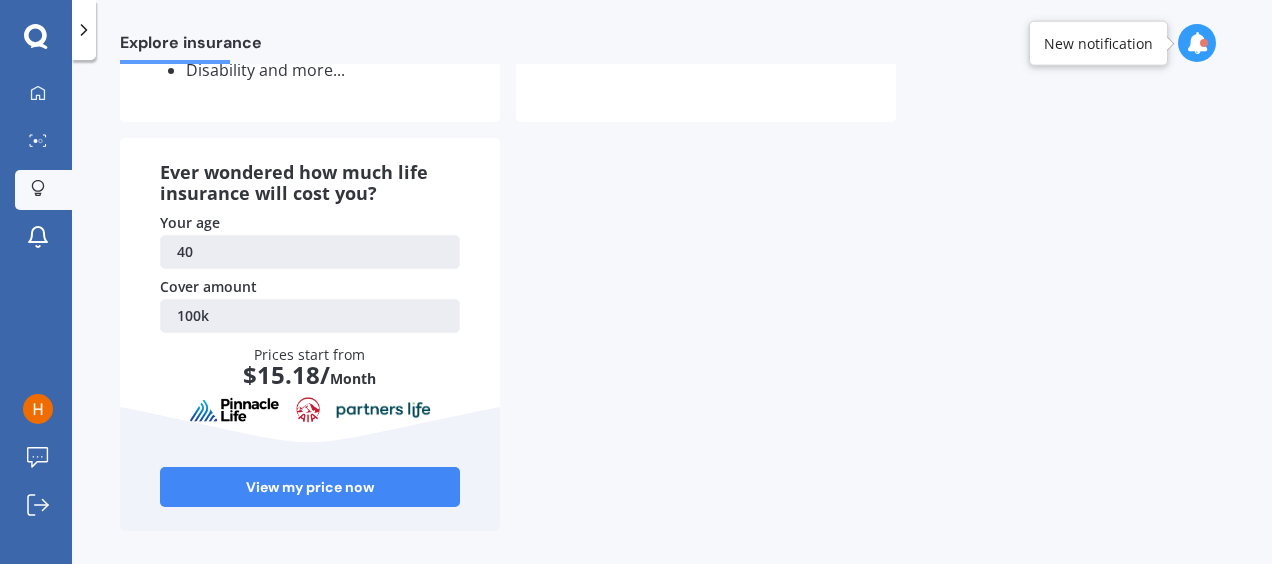 click on "100k" at bounding box center [310, 316] 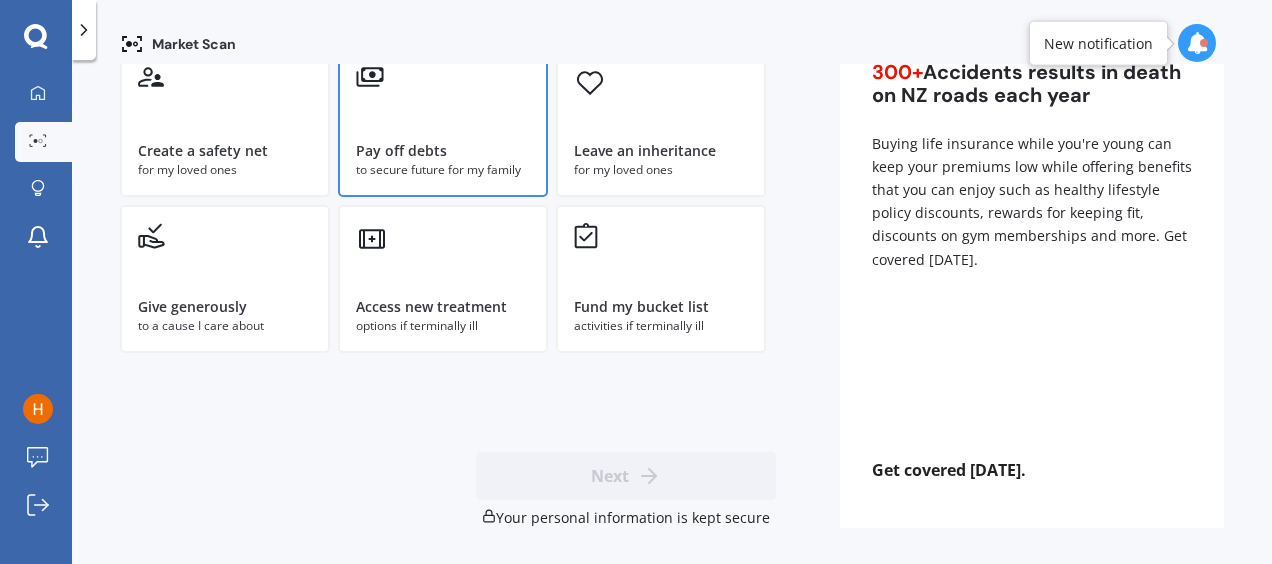 scroll, scrollTop: 0, scrollLeft: 0, axis: both 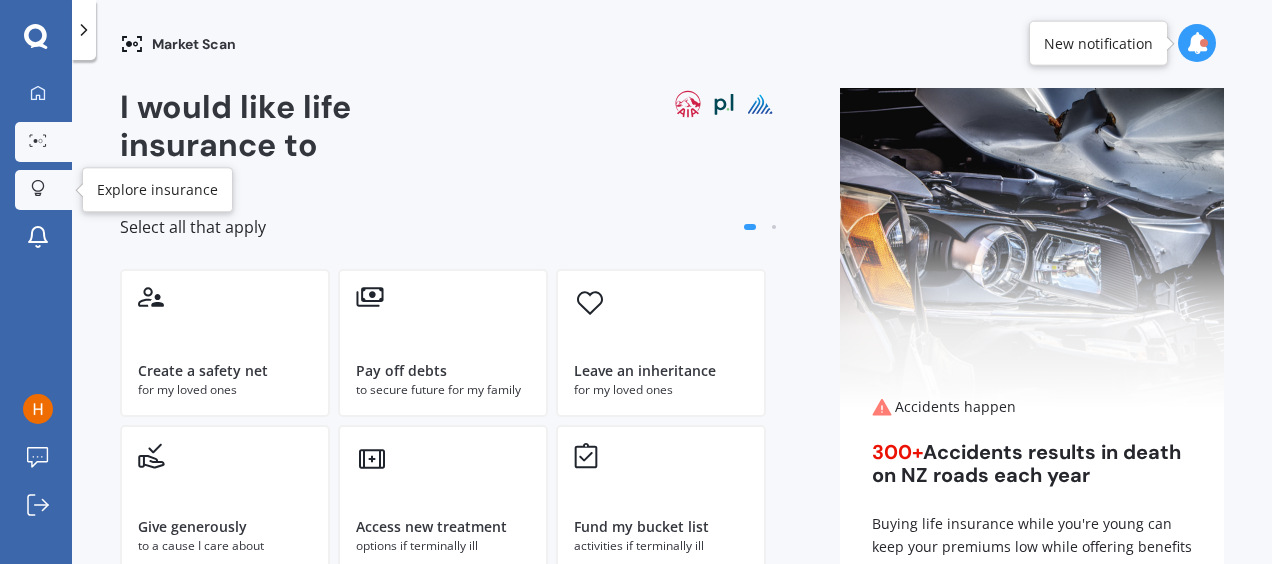 click 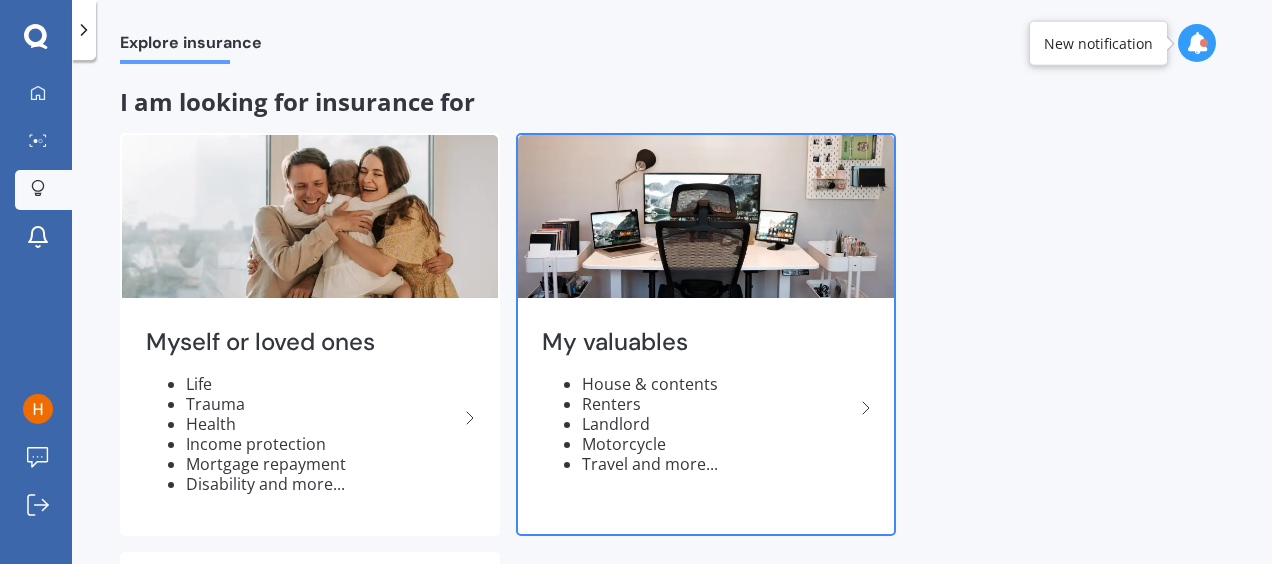 click on "Motorcycle" at bounding box center [718, 444] 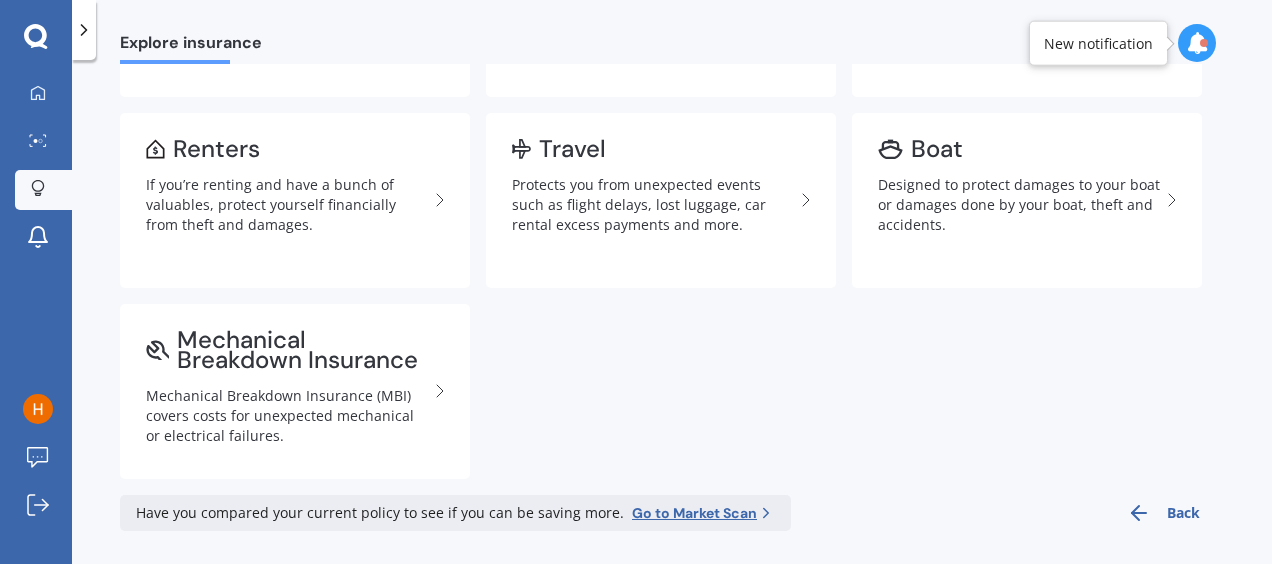 scroll, scrollTop: 436, scrollLeft: 0, axis: vertical 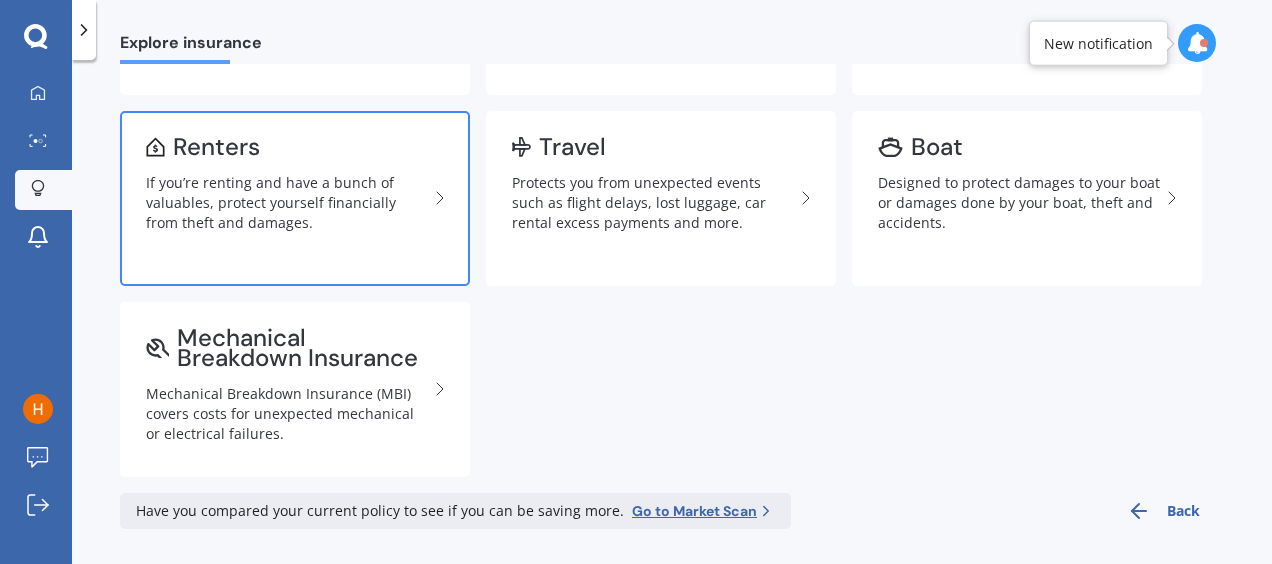 click on "Renters If you’re renting and have a bunch of valuables, protect yourself financially from theft and damages." at bounding box center [295, 198] 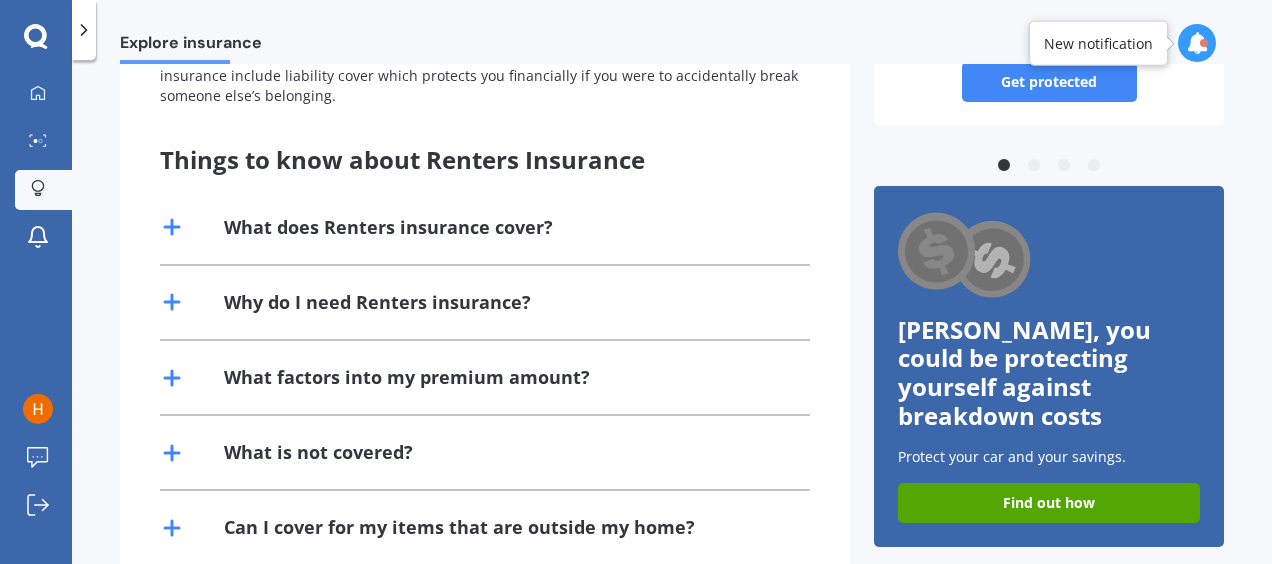 scroll, scrollTop: 0, scrollLeft: 0, axis: both 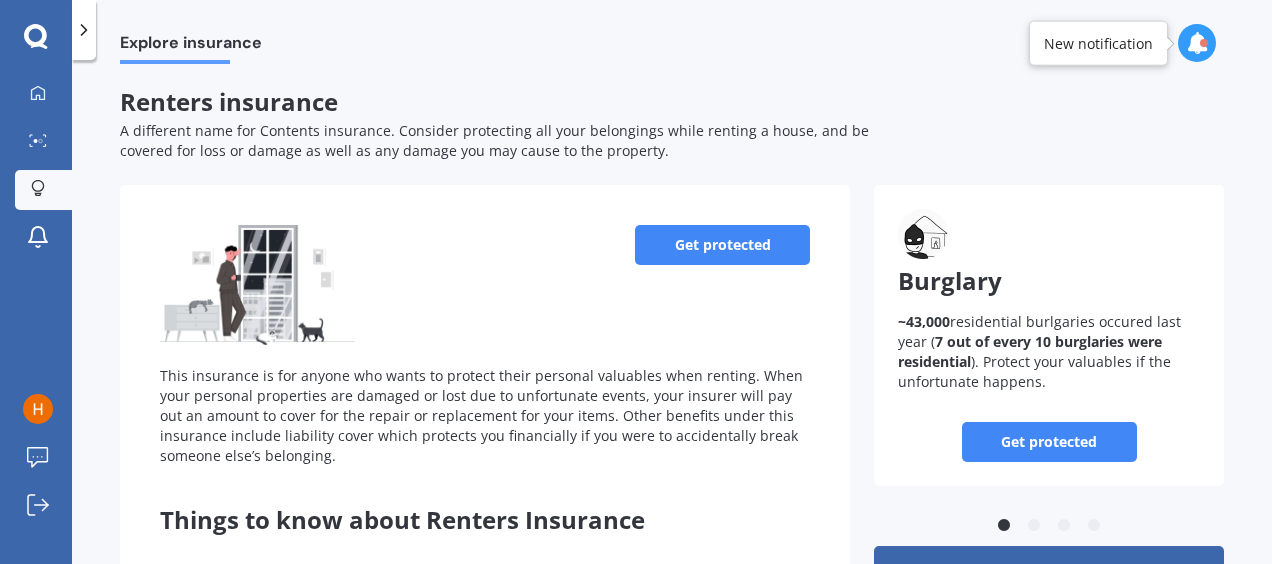 click on "Get protected" at bounding box center [722, 245] 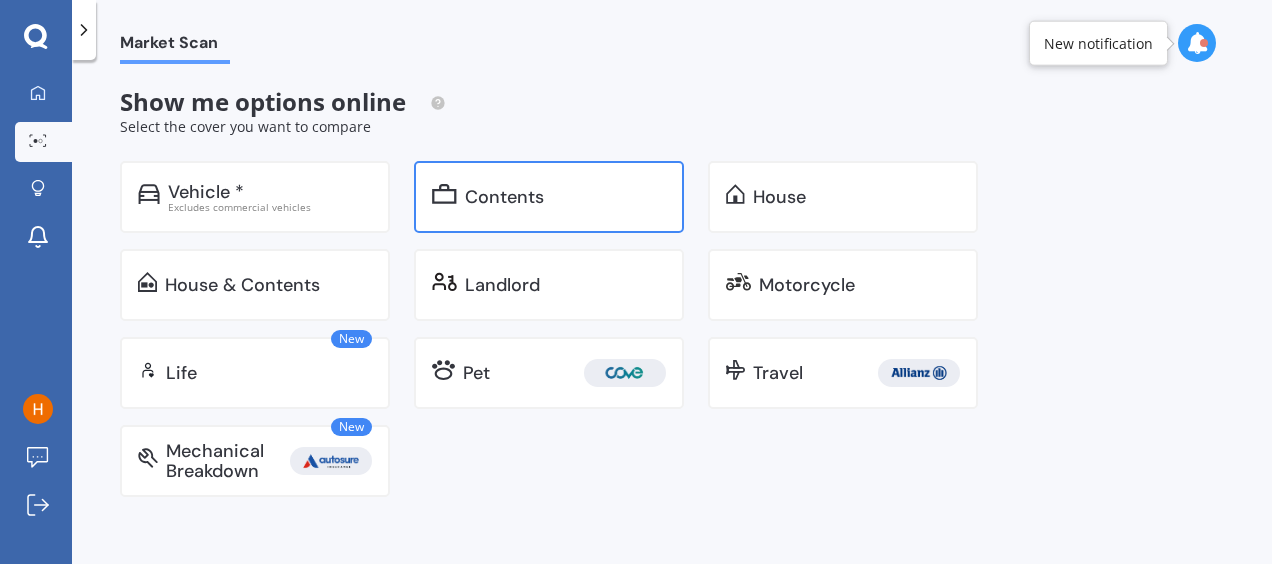 click on "Contents" at bounding box center [549, 197] 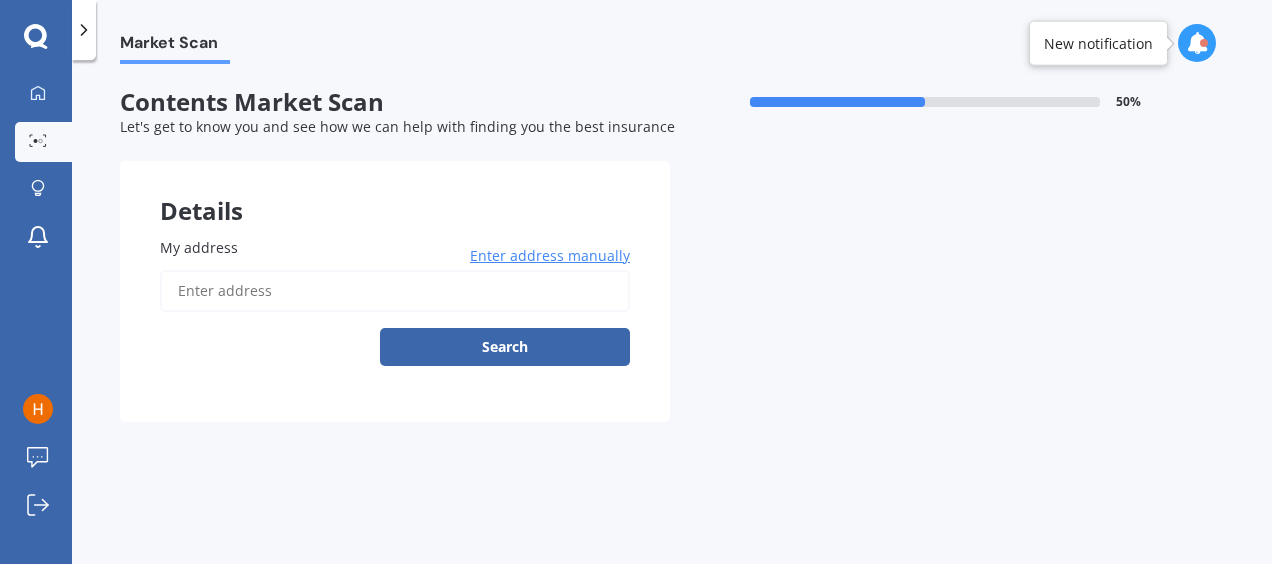 click on "My address" at bounding box center (395, 291) 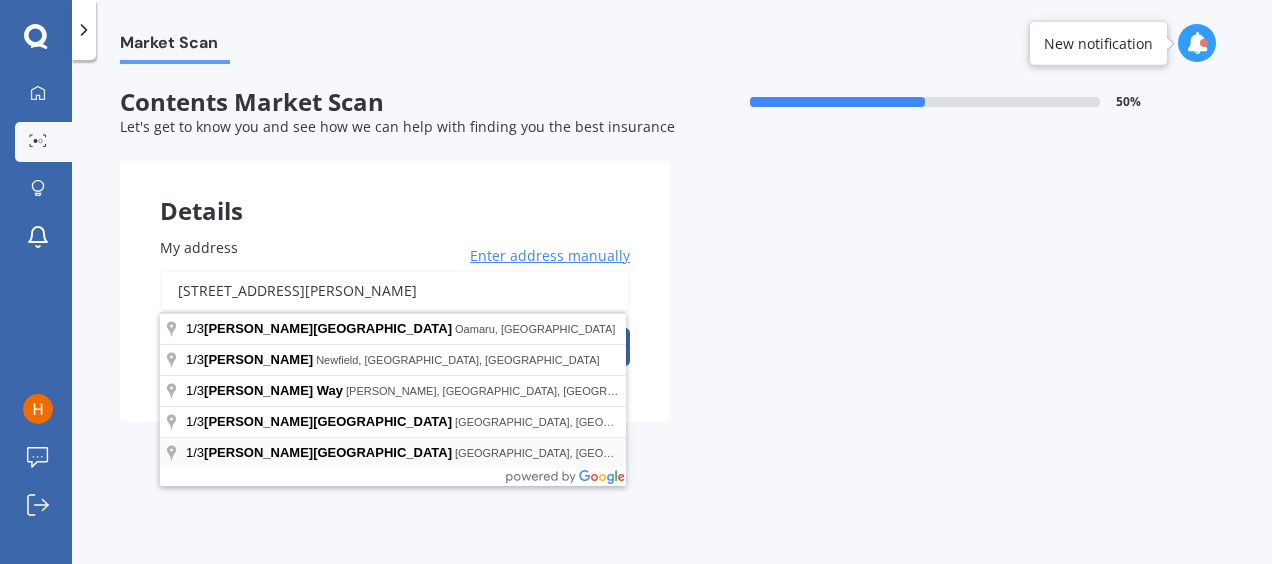 type on "[STREET_ADDRESS][PERSON_NAME]" 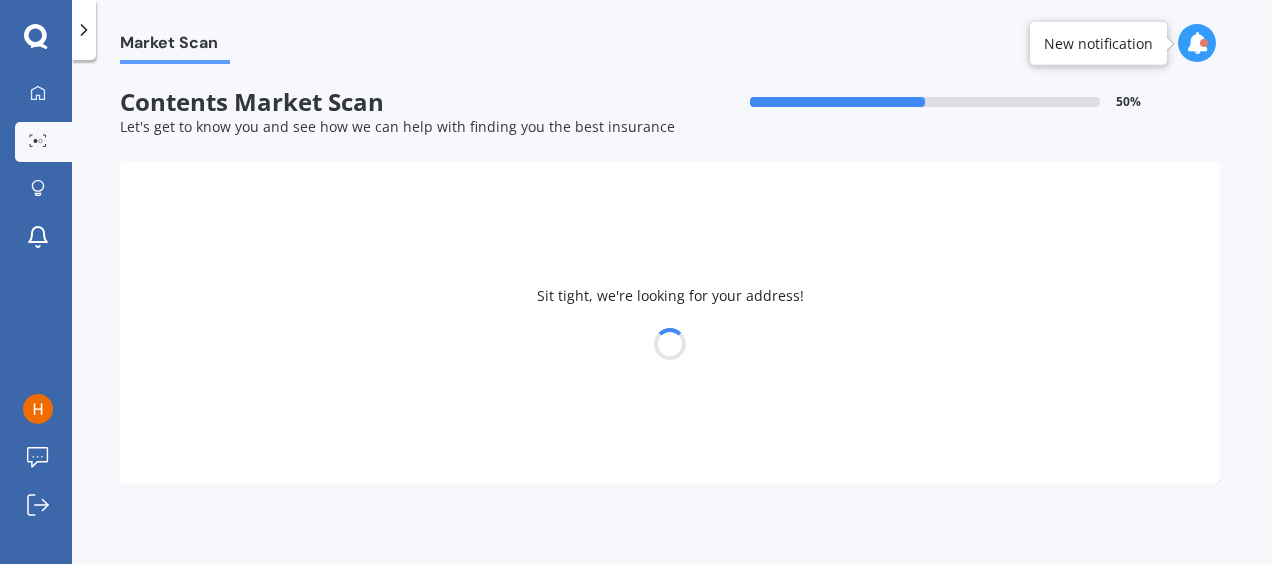 select on "15" 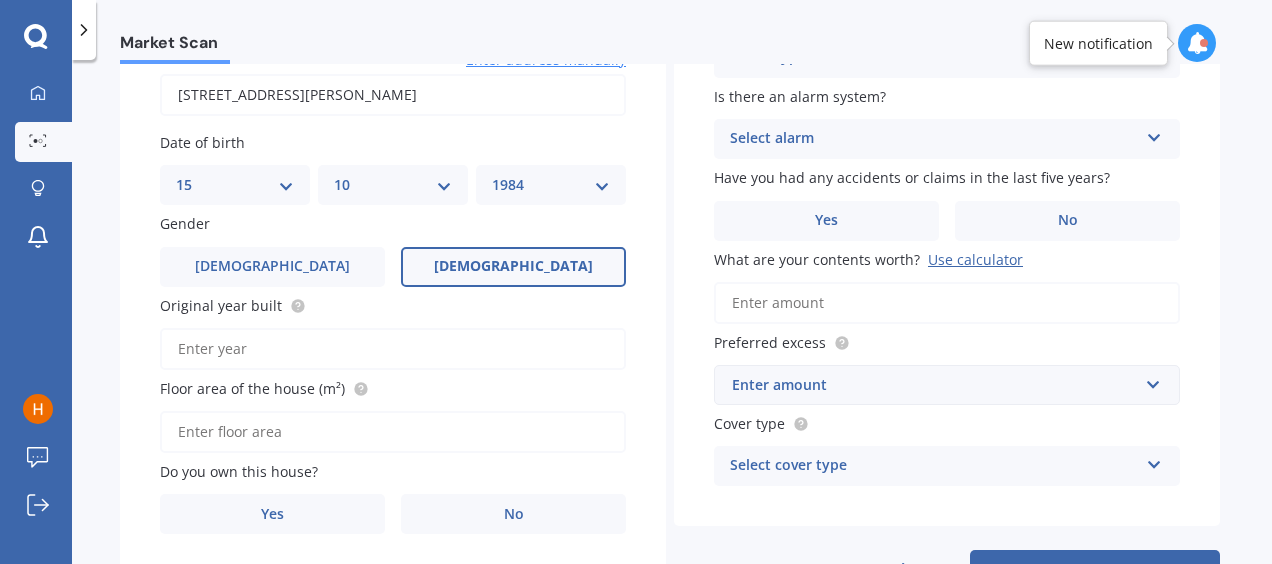 scroll, scrollTop: 274, scrollLeft: 0, axis: vertical 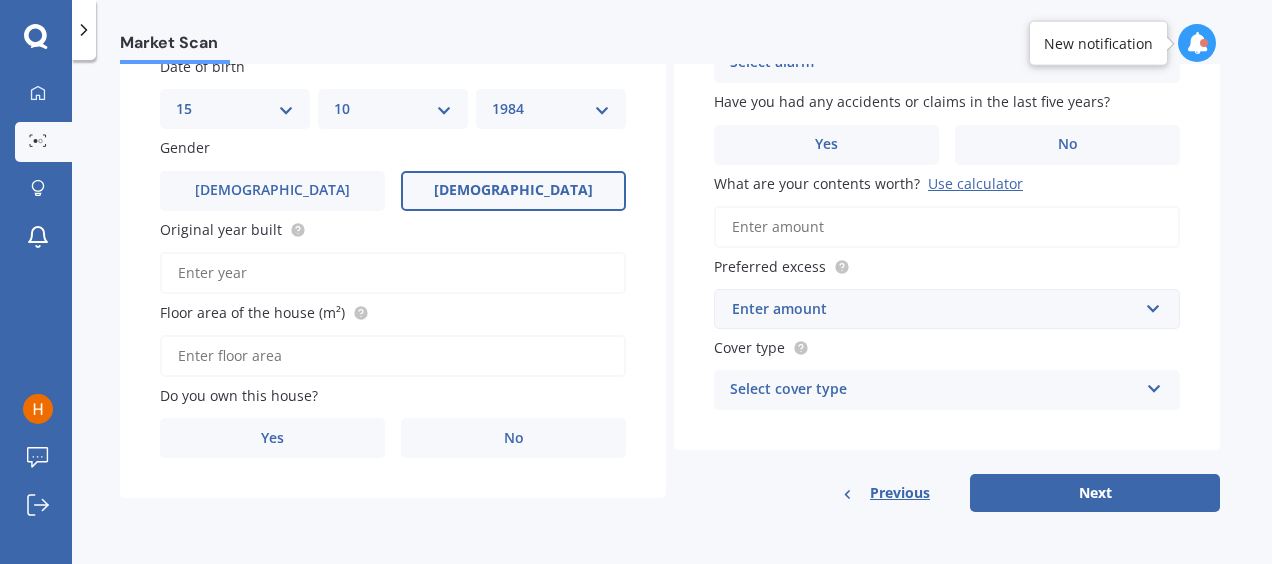 click on "Enter amount" at bounding box center [935, 309] 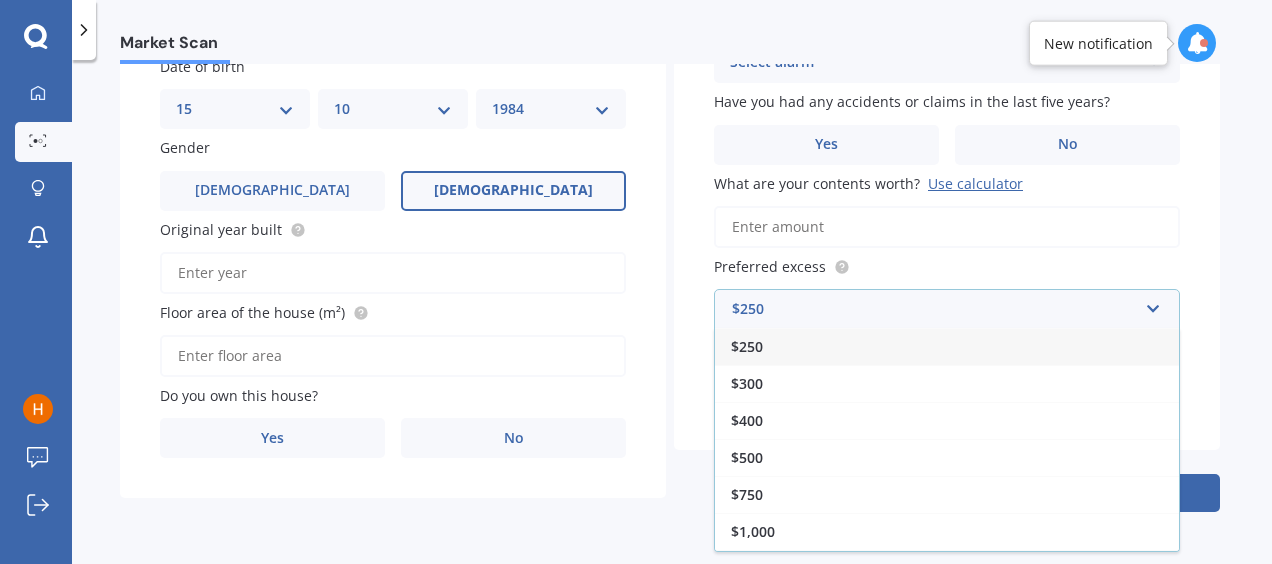 click on "$250" at bounding box center (947, 346) 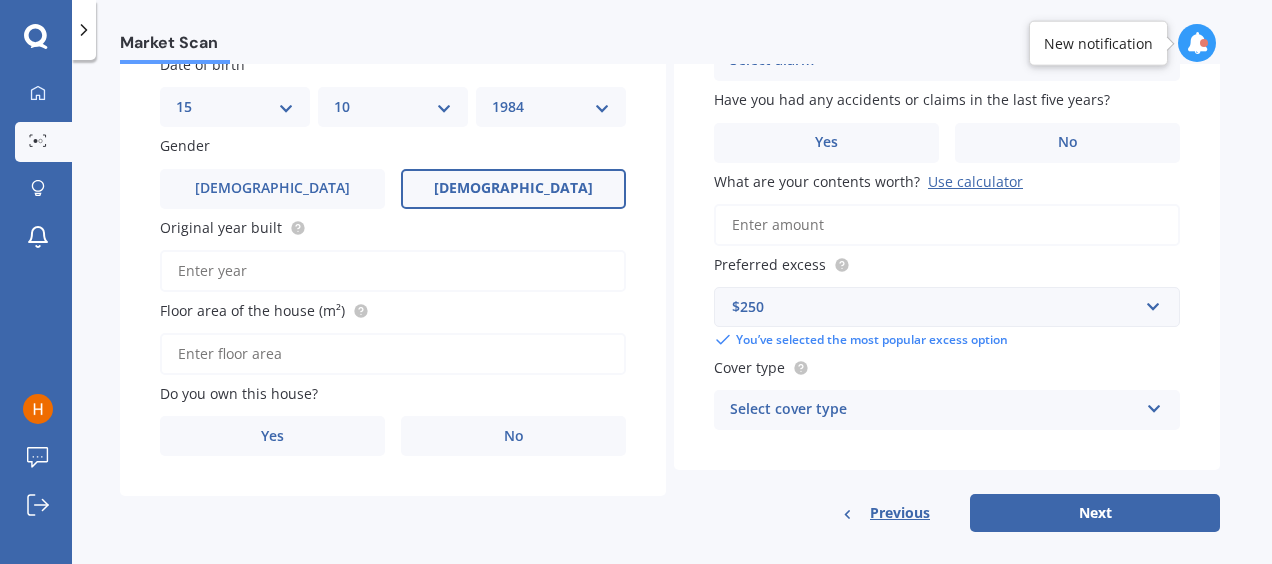 click on "Select cover type" at bounding box center [934, 410] 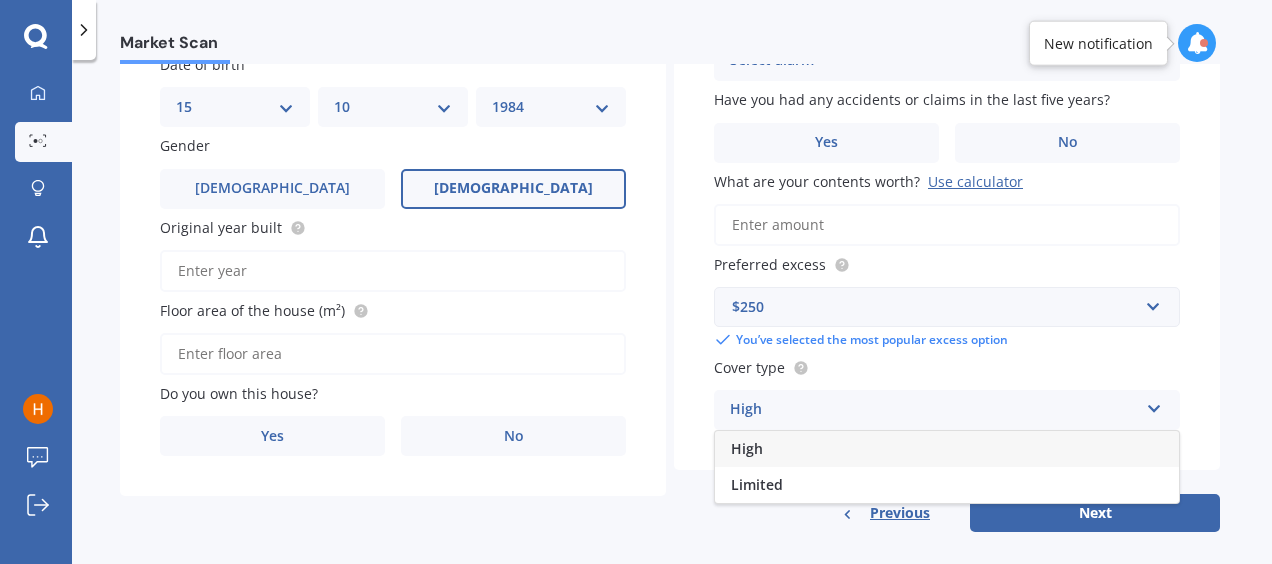 click on "High" at bounding box center (747, 448) 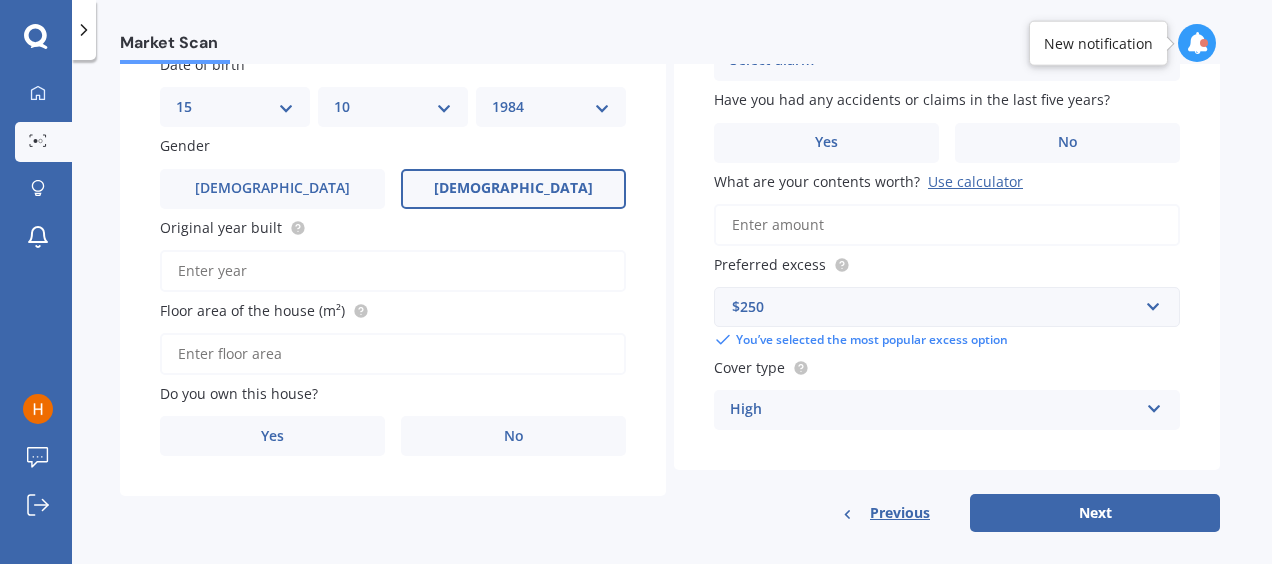 click on "What are your contents worth? Use calculator" at bounding box center (947, 225) 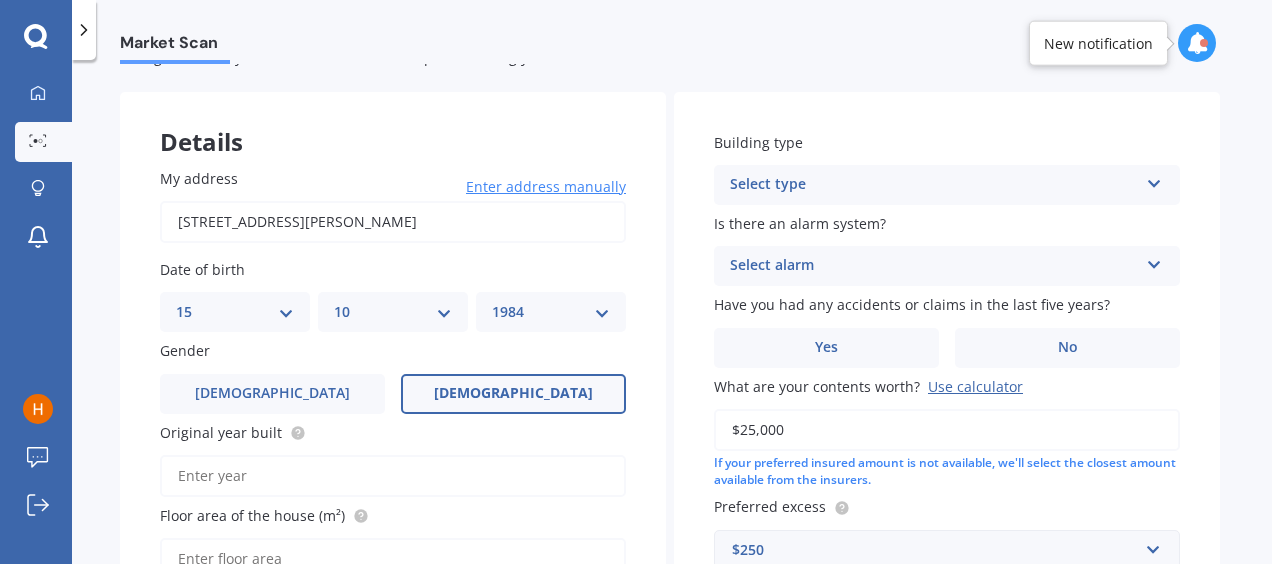 scroll, scrollTop: 68, scrollLeft: 0, axis: vertical 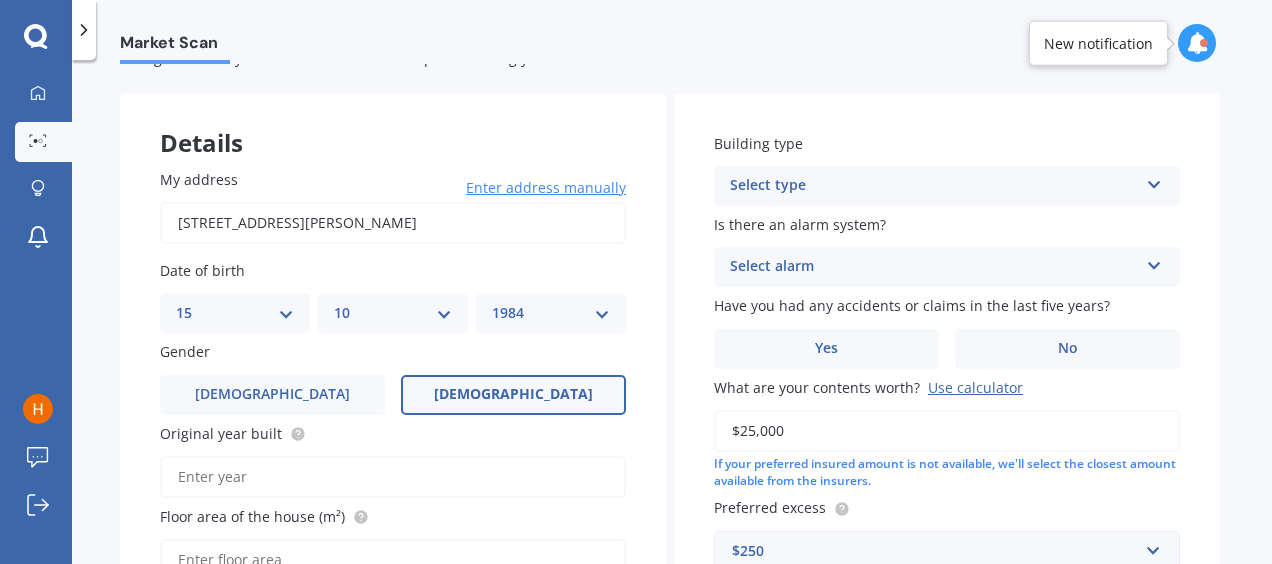 click on "Select alarm" at bounding box center (934, 267) 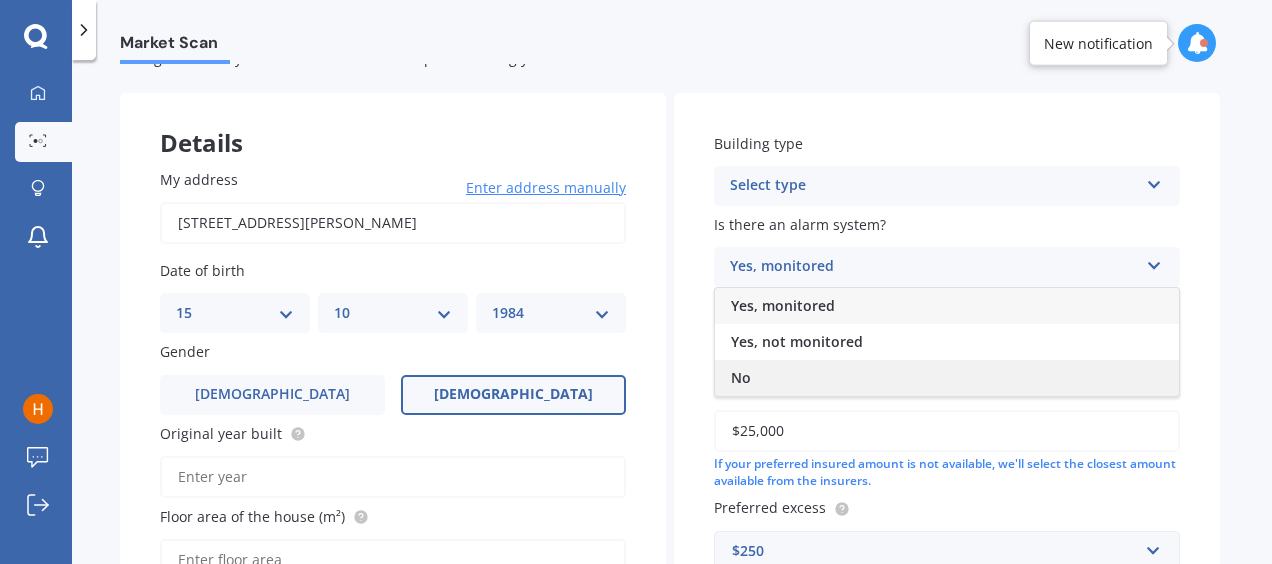 click on "No" at bounding box center (947, 378) 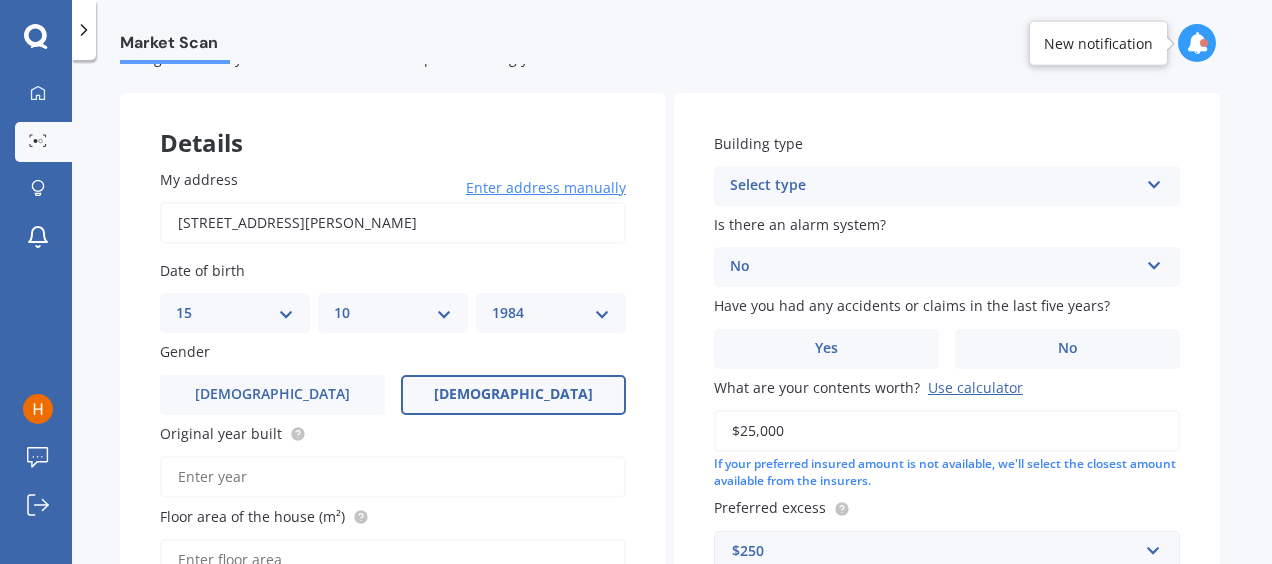click on "Select type" at bounding box center (934, 186) 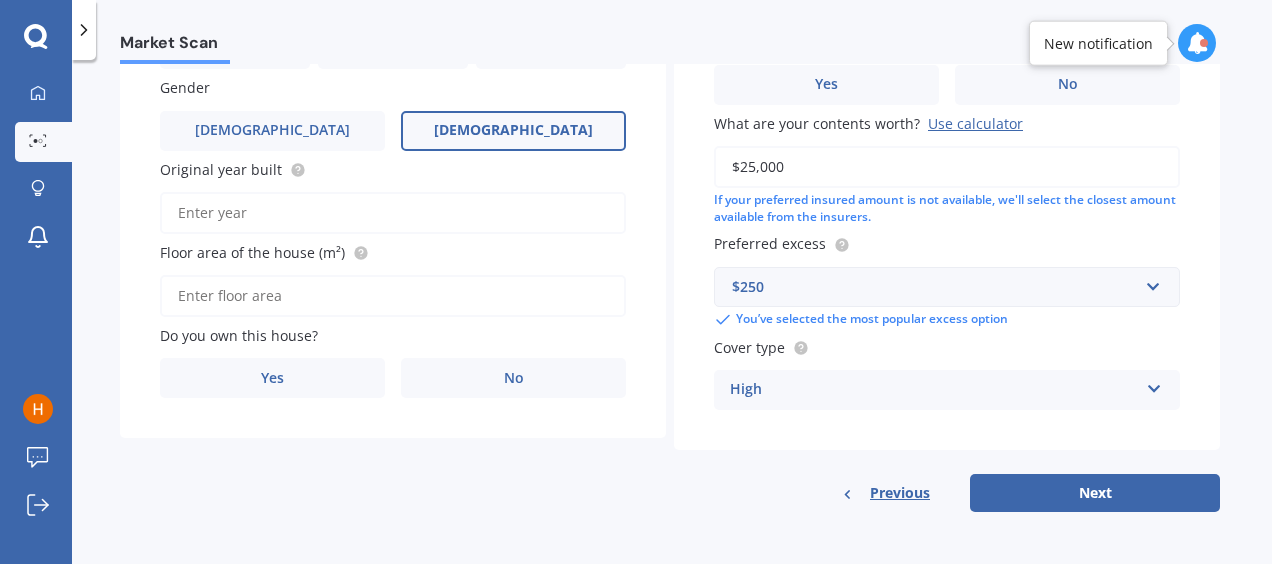 scroll, scrollTop: 332, scrollLeft: 0, axis: vertical 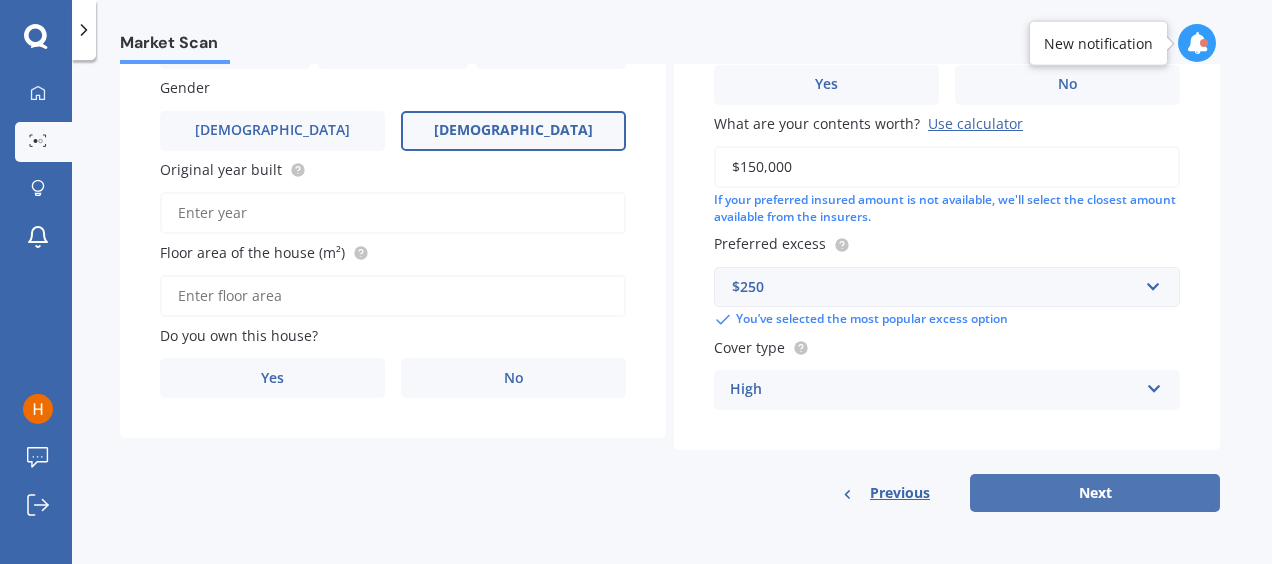 type on "$150,000" 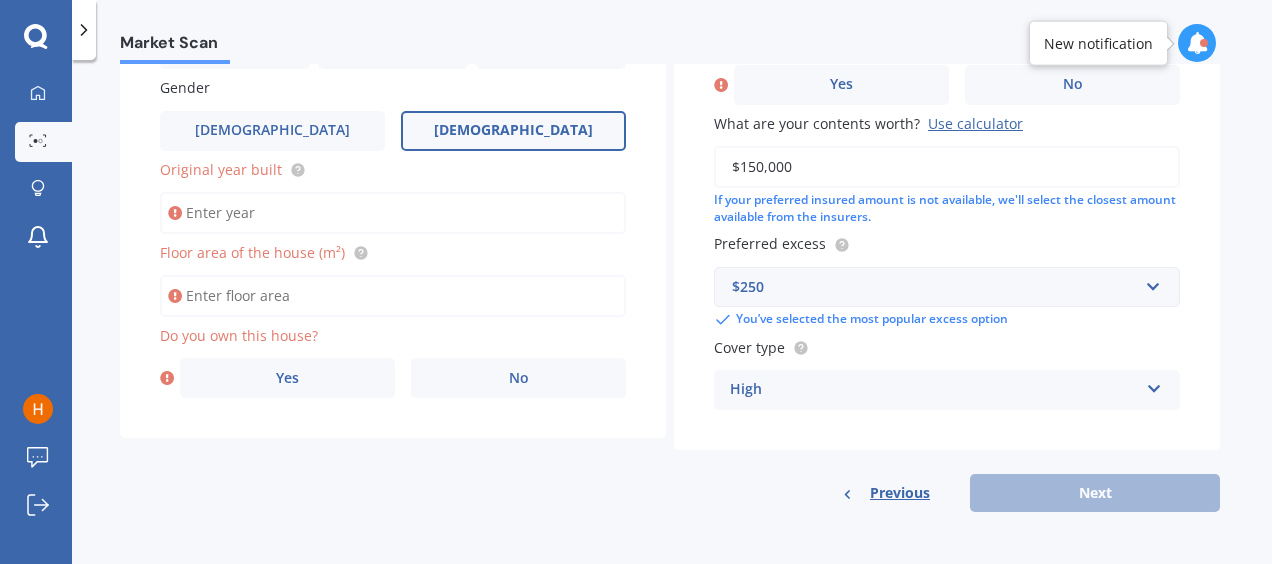 click on "Original year built" at bounding box center (393, 213) 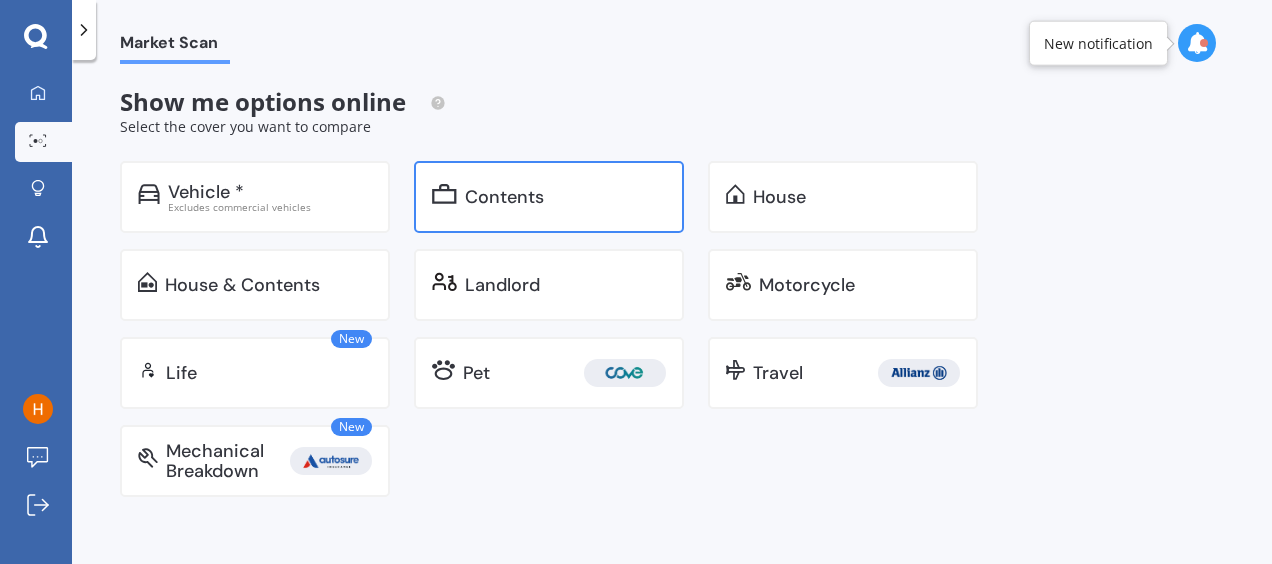 click on "Contents" at bounding box center (504, 197) 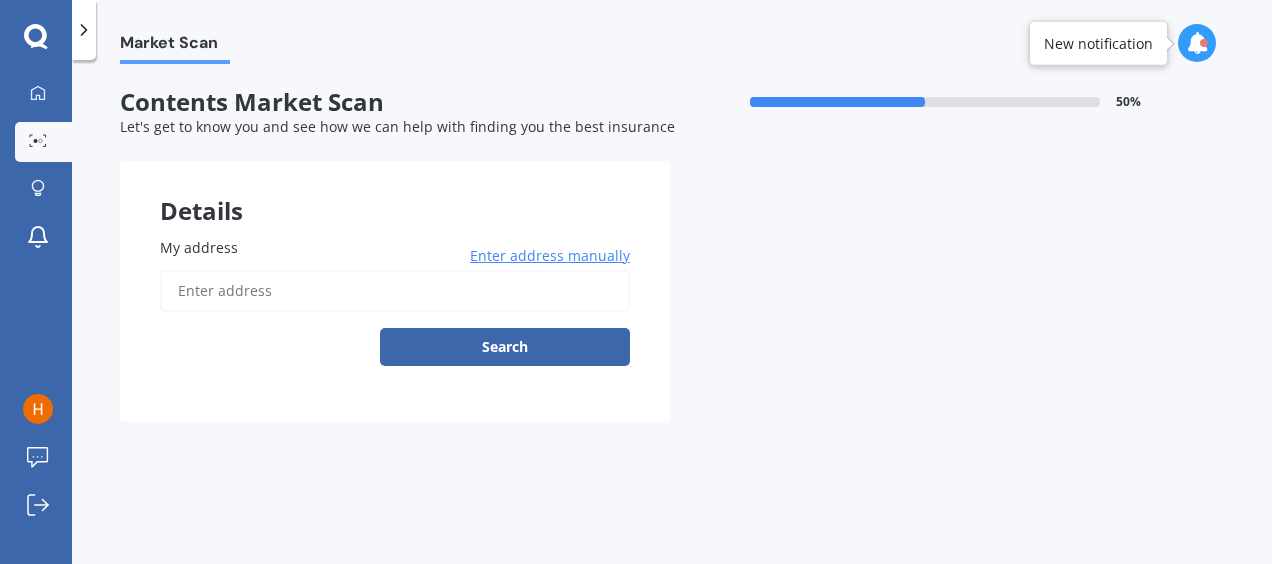 click on "My address" at bounding box center (395, 291) 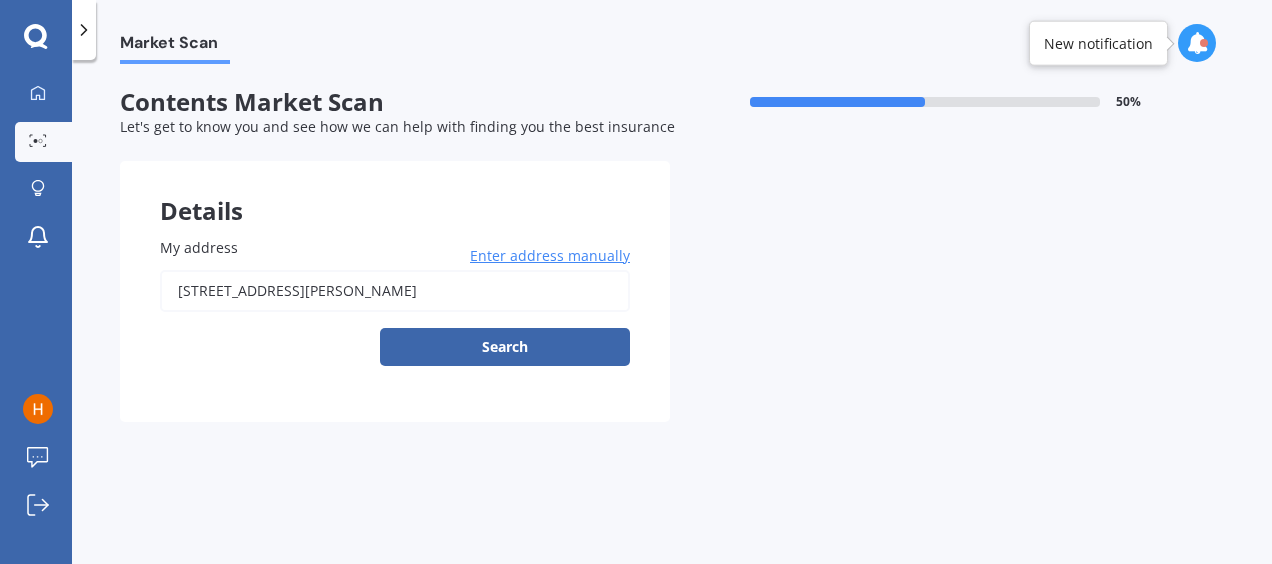 type on "[STREET_ADDRESS][PERSON_NAME]" 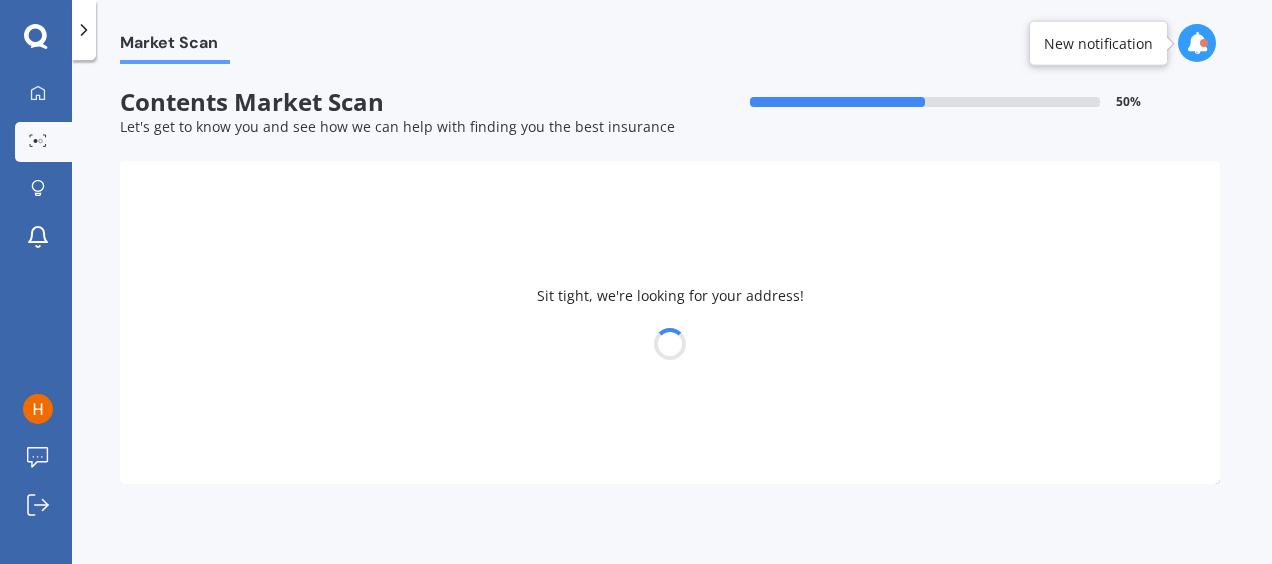 select on "15" 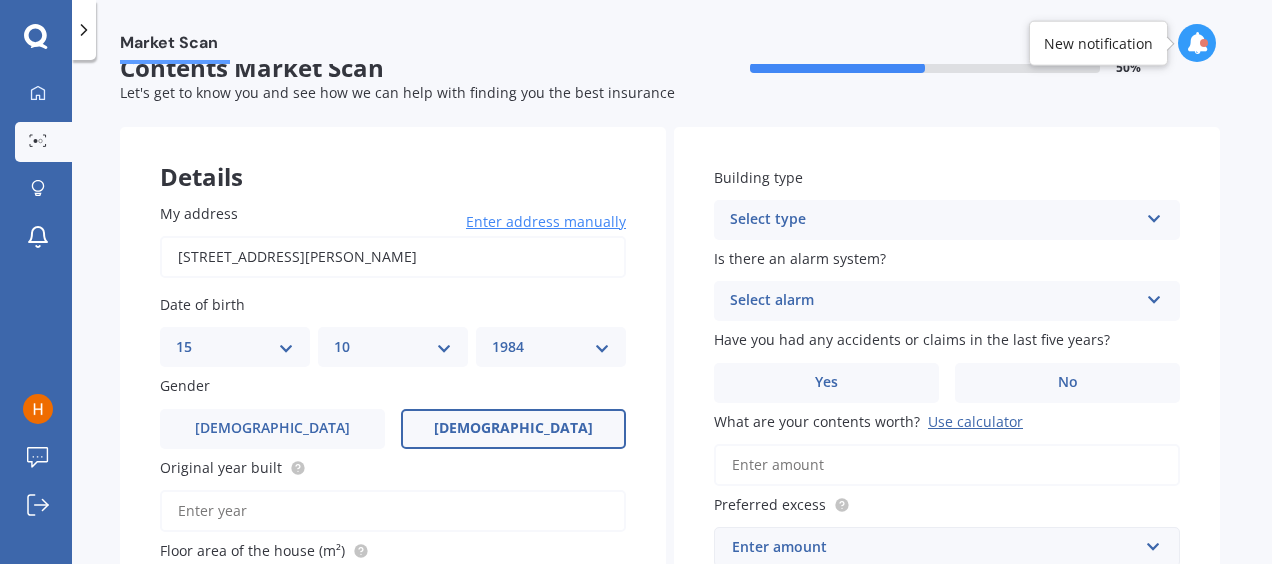 scroll, scrollTop: 274, scrollLeft: 0, axis: vertical 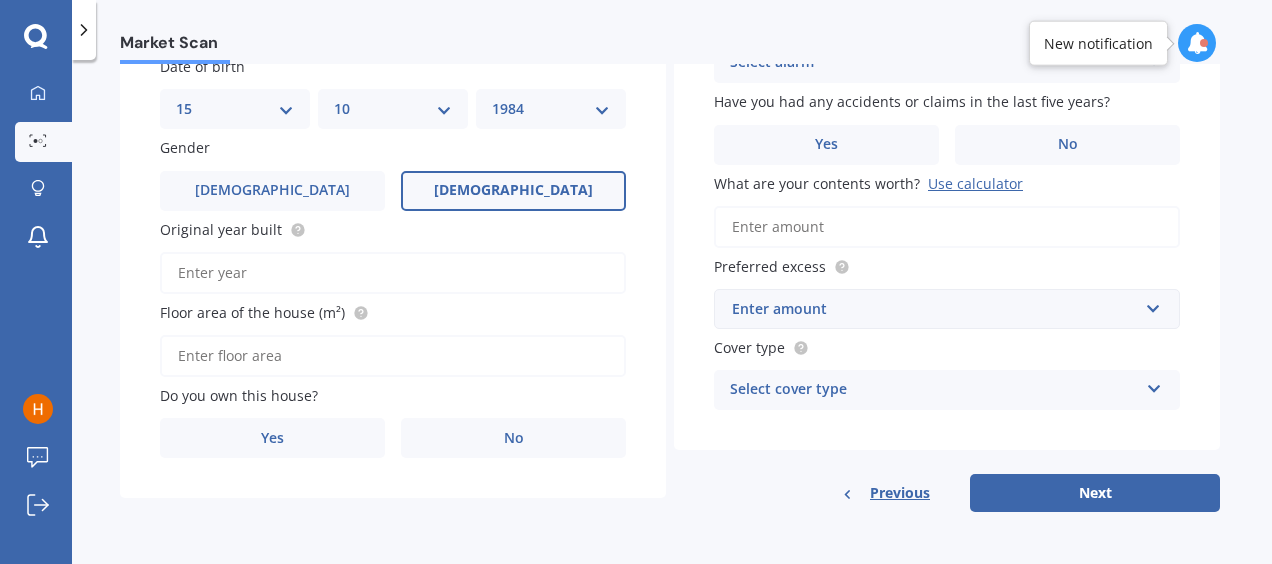 click 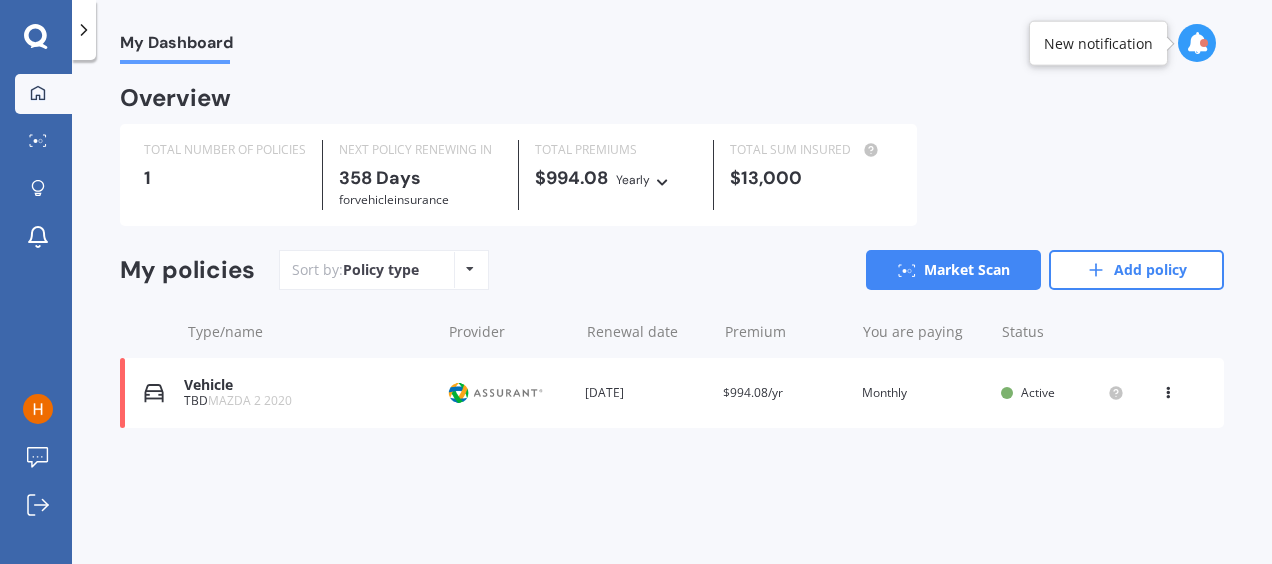 scroll, scrollTop: 0, scrollLeft: 0, axis: both 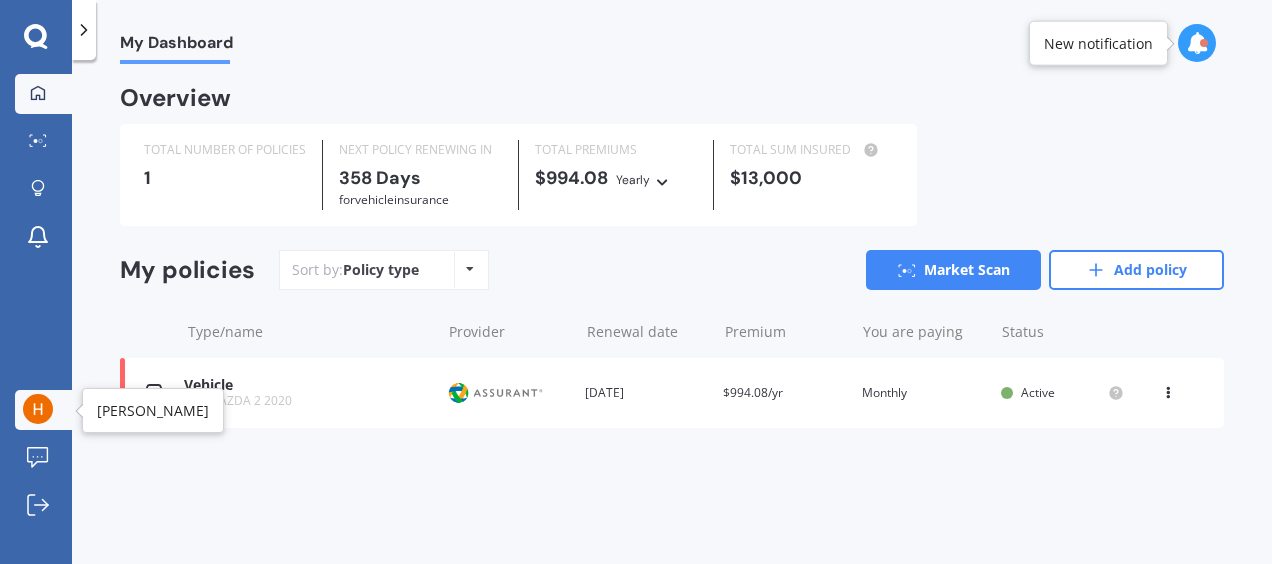 click on "[PERSON_NAME]" at bounding box center [43, 410] 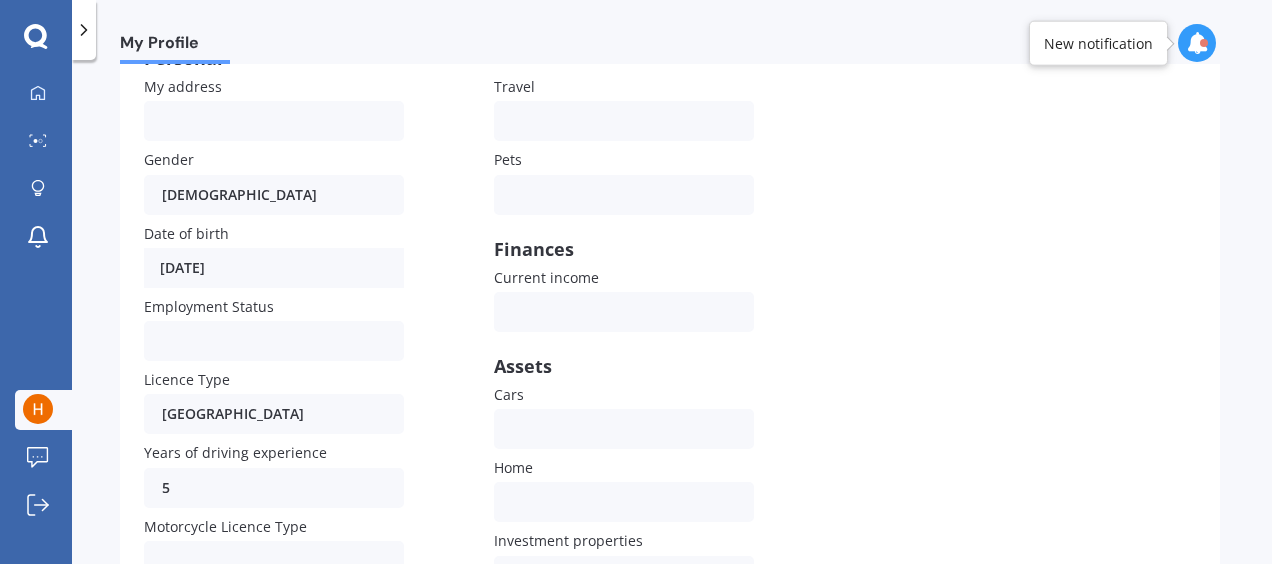 scroll, scrollTop: 0, scrollLeft: 0, axis: both 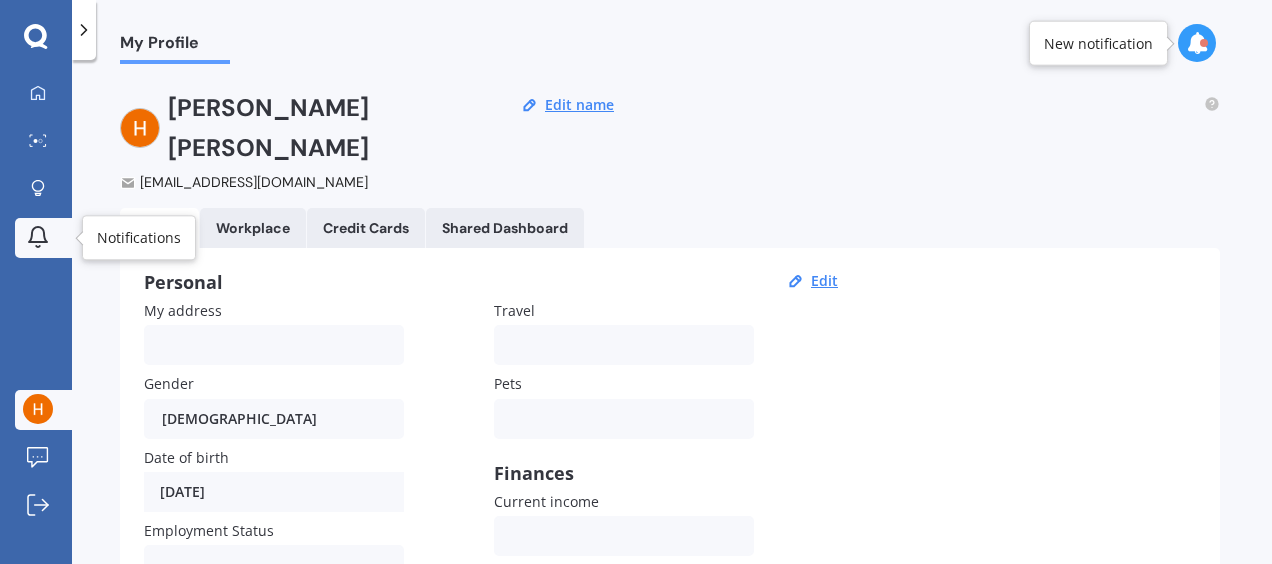 click 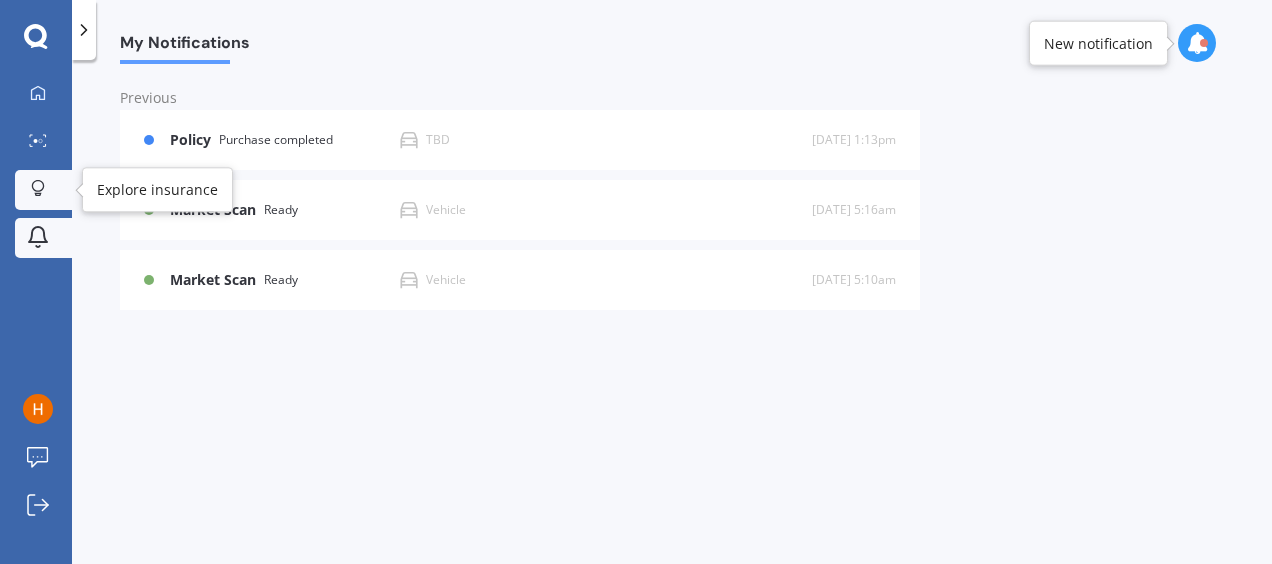 click at bounding box center [38, 189] 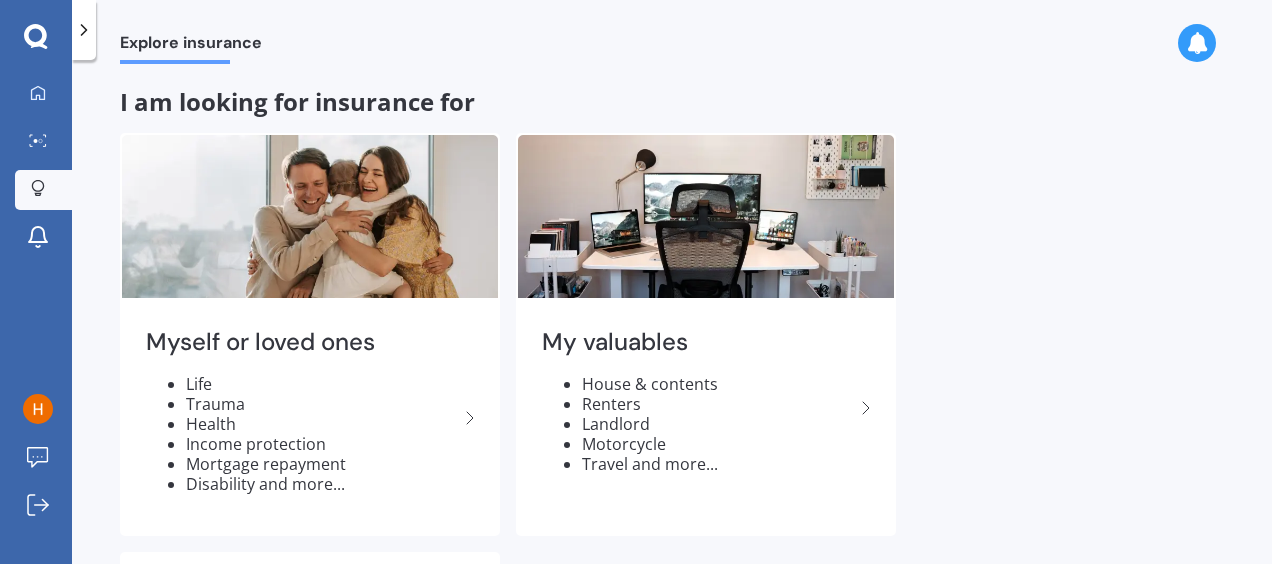 click at bounding box center (38, 189) 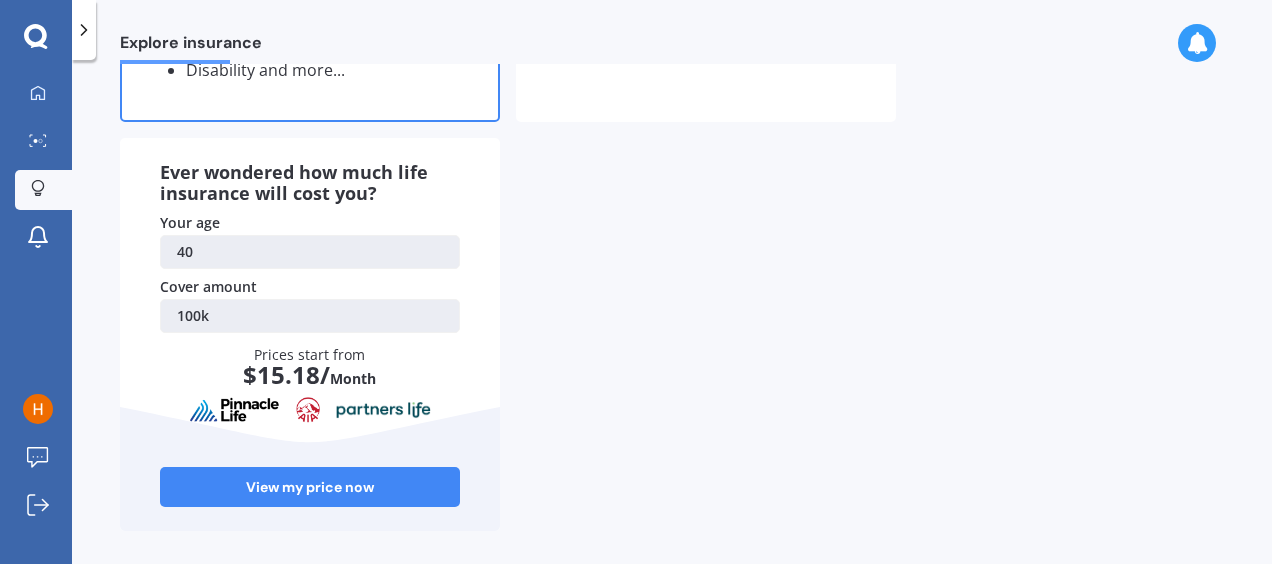 scroll, scrollTop: 320, scrollLeft: 0, axis: vertical 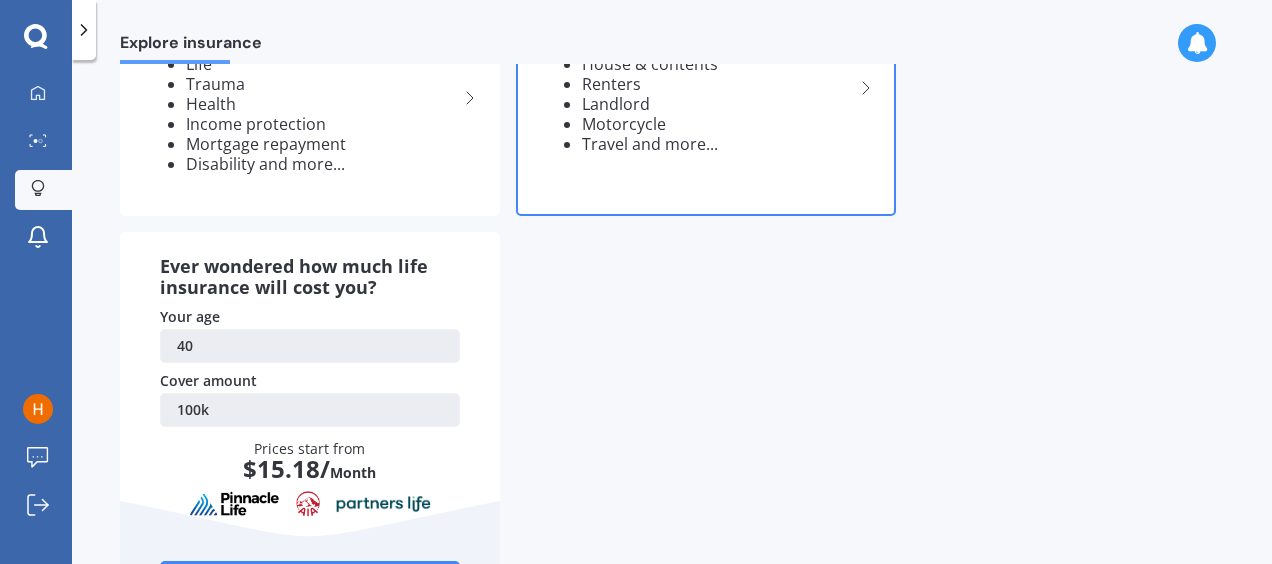 click on "Renters" at bounding box center [718, 84] 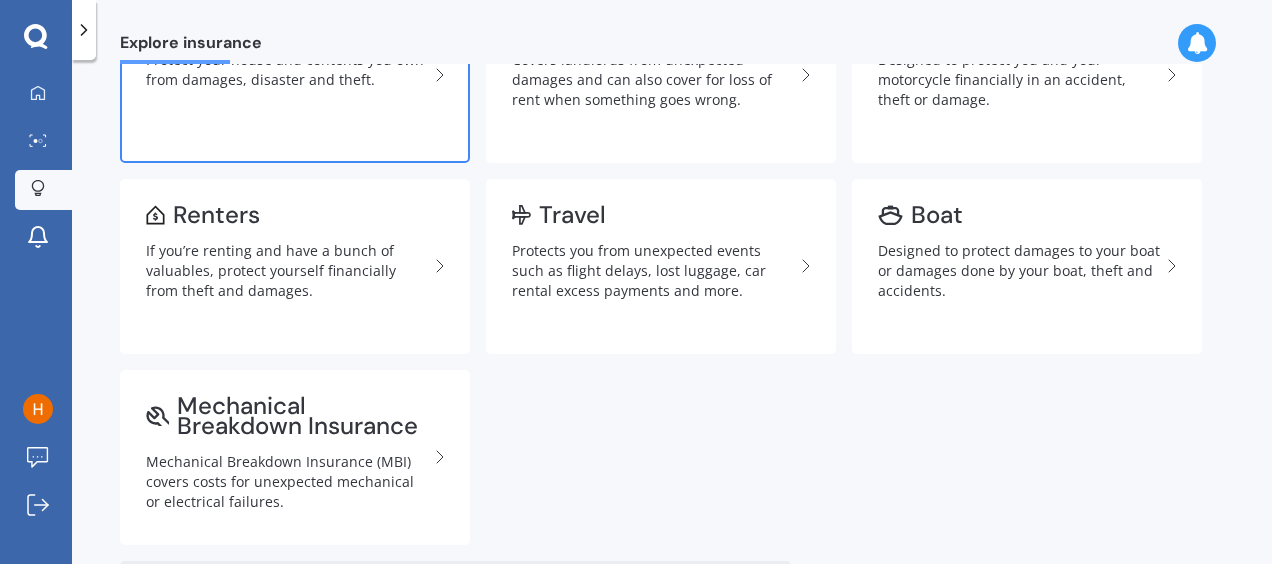 scroll, scrollTop: 436, scrollLeft: 0, axis: vertical 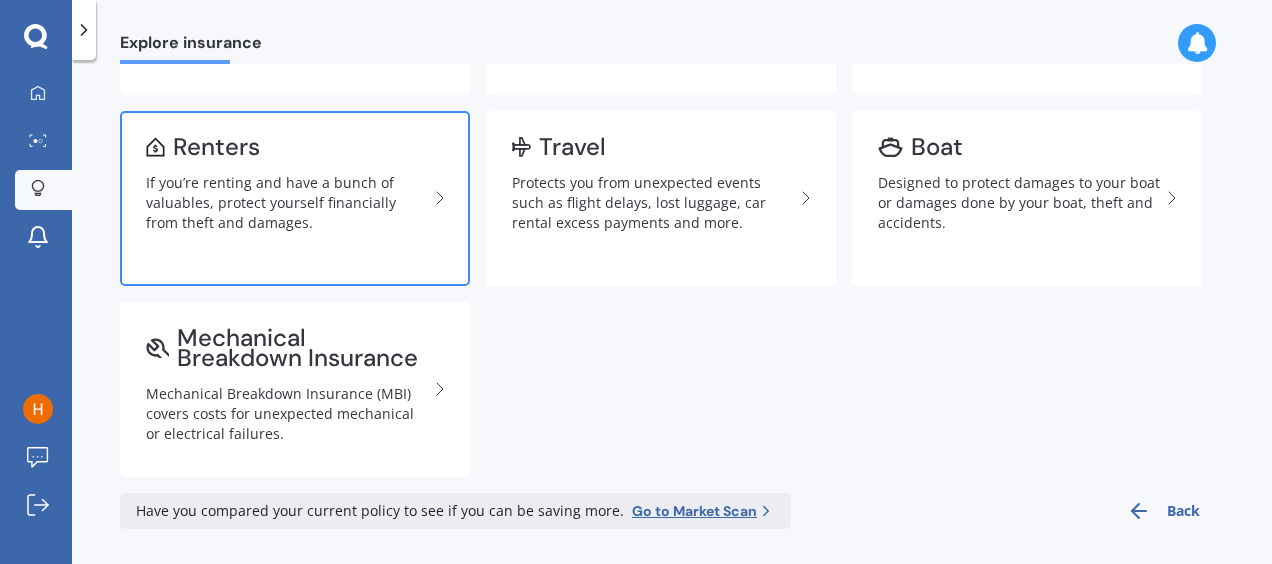 click on "If you’re renting and have a bunch of valuables, protect yourself financially from theft and damages." at bounding box center [287, 203] 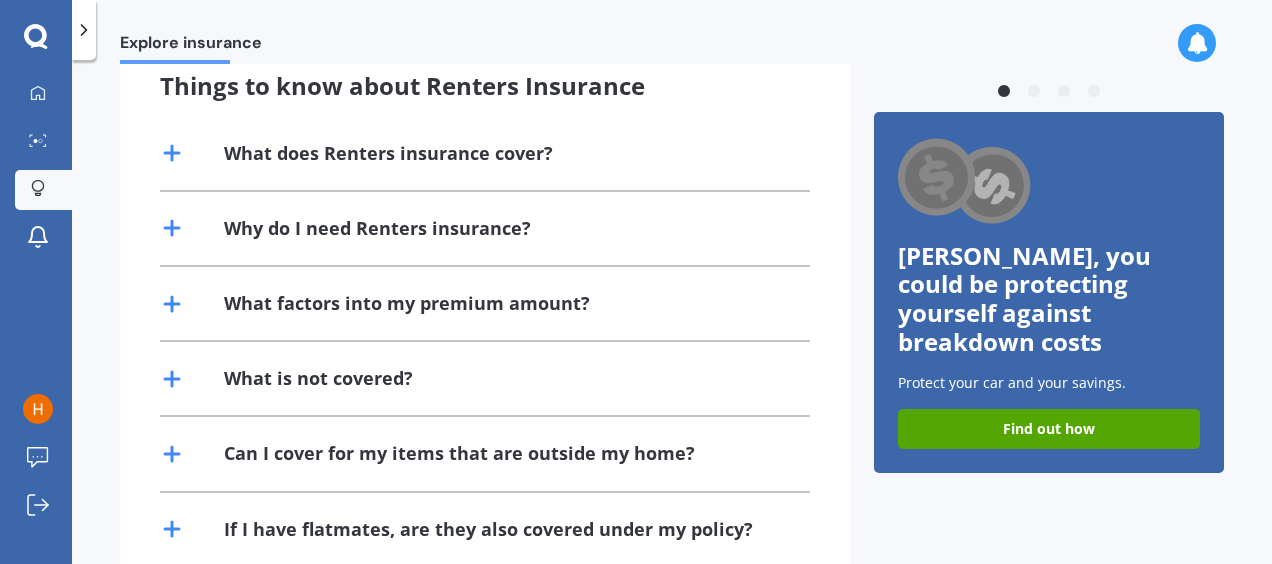 scroll, scrollTop: 487, scrollLeft: 0, axis: vertical 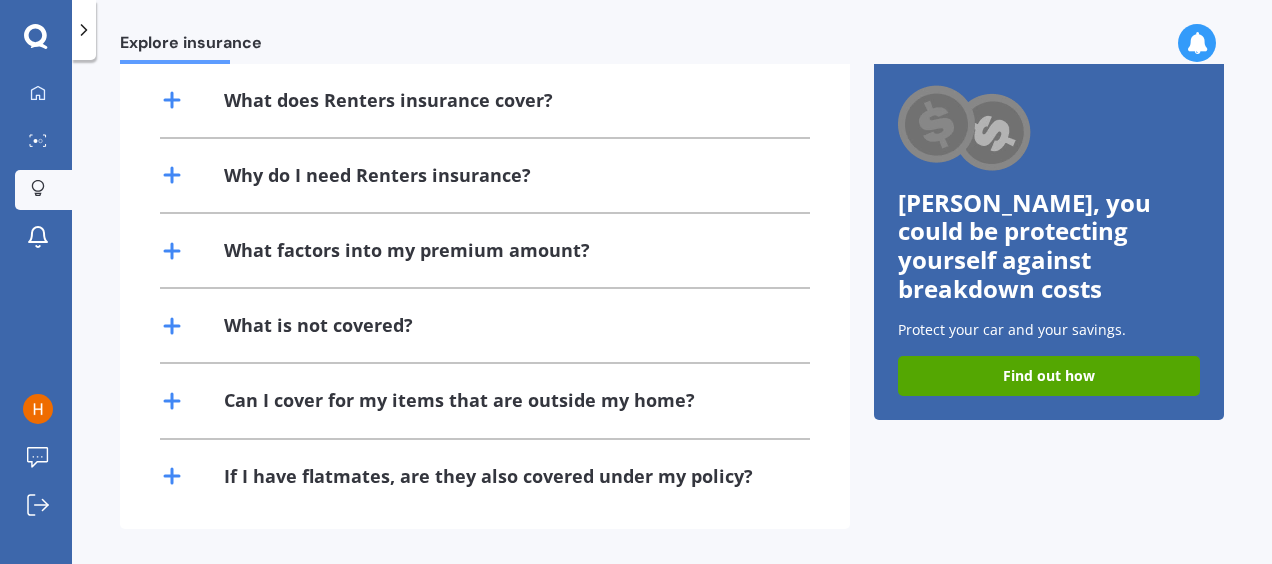 click on "What does Renters insurance cover?" at bounding box center [485, 100] 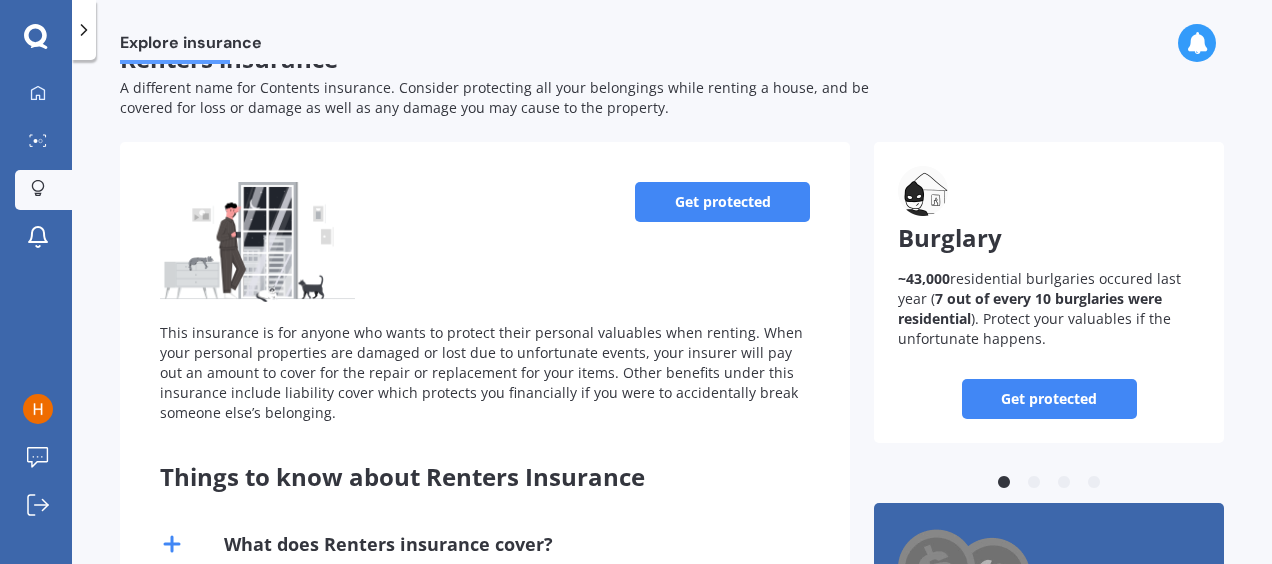 scroll, scrollTop: 0, scrollLeft: 0, axis: both 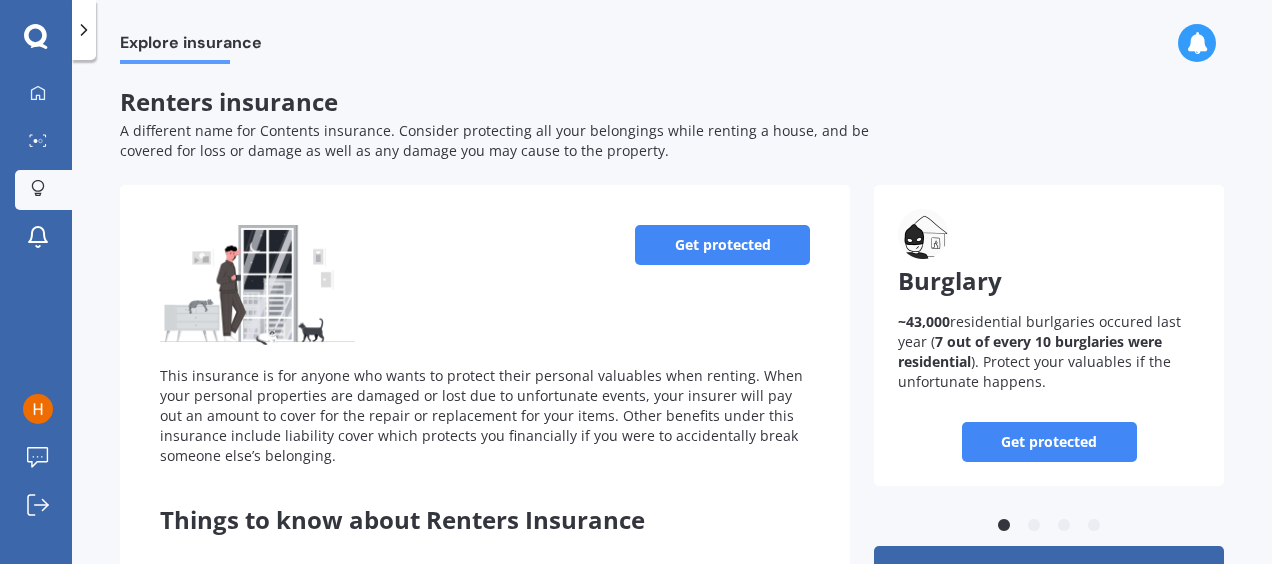 click on "Get protected" at bounding box center [722, 245] 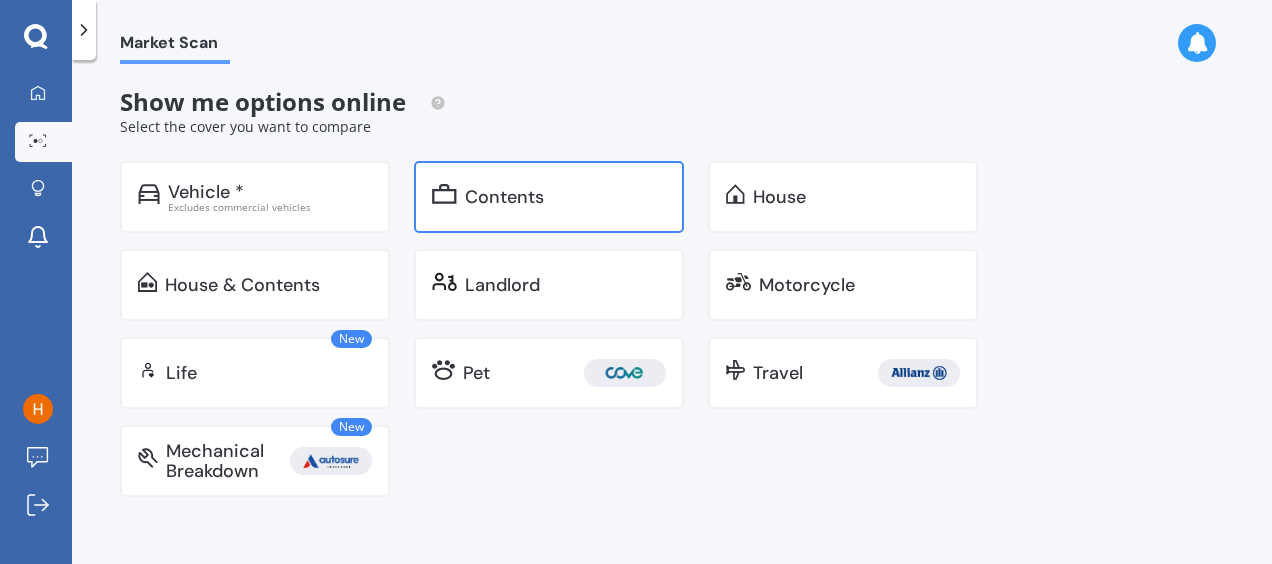 click at bounding box center (444, 194) 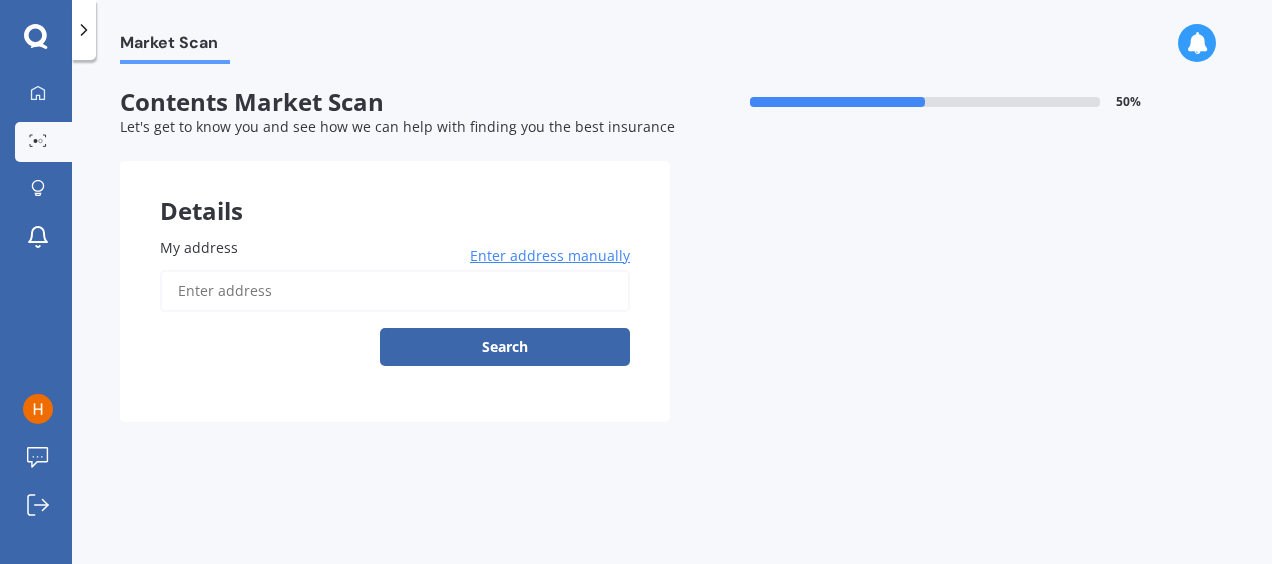 click on "My address" at bounding box center [395, 291] 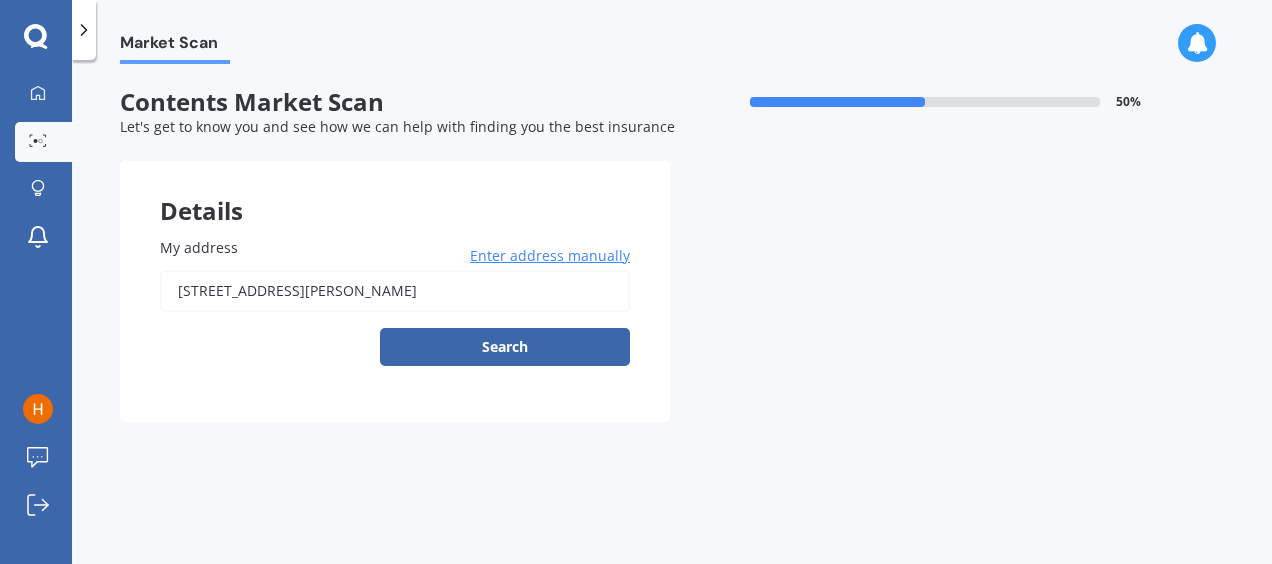 type on "[STREET_ADDRESS][PERSON_NAME]" 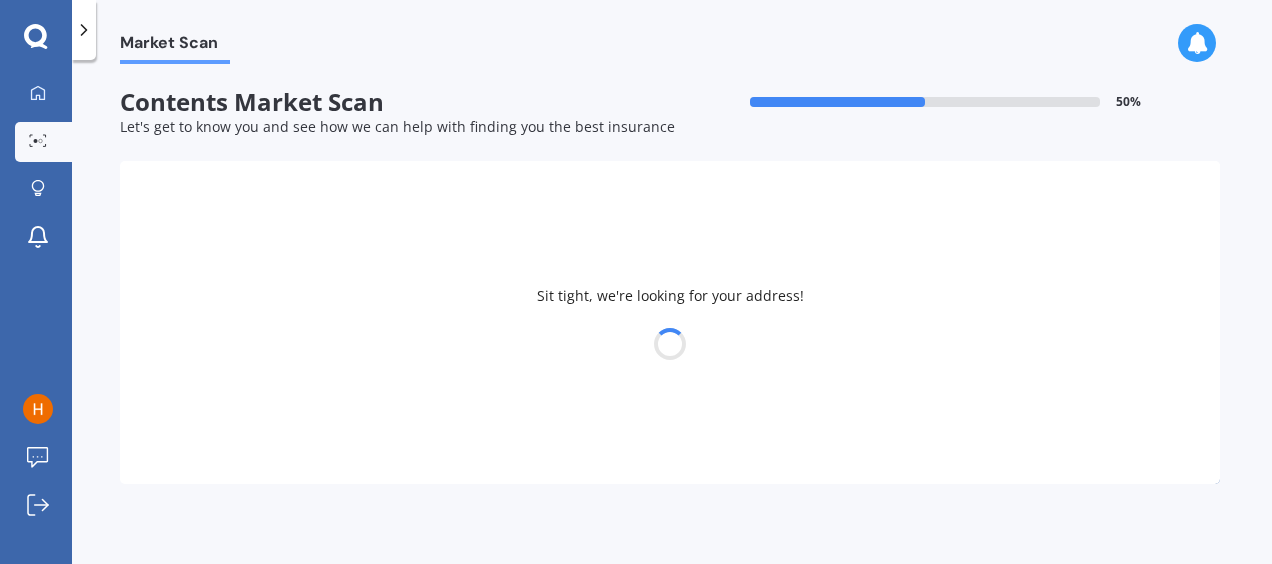 select on "15" 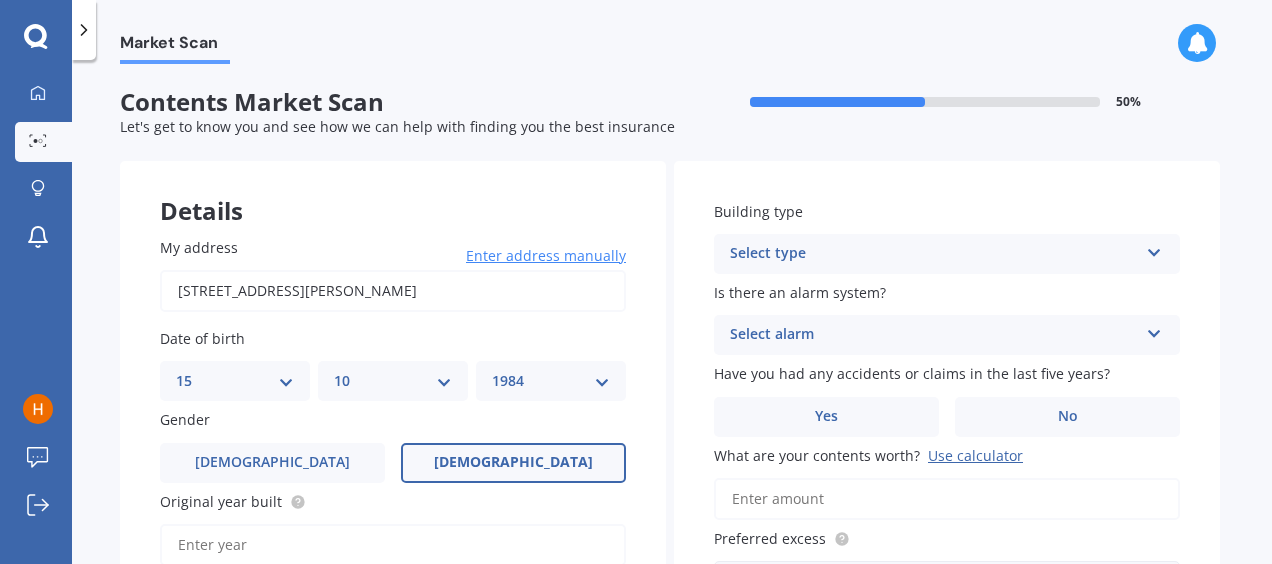 click on "Original year built" at bounding box center (393, 545) 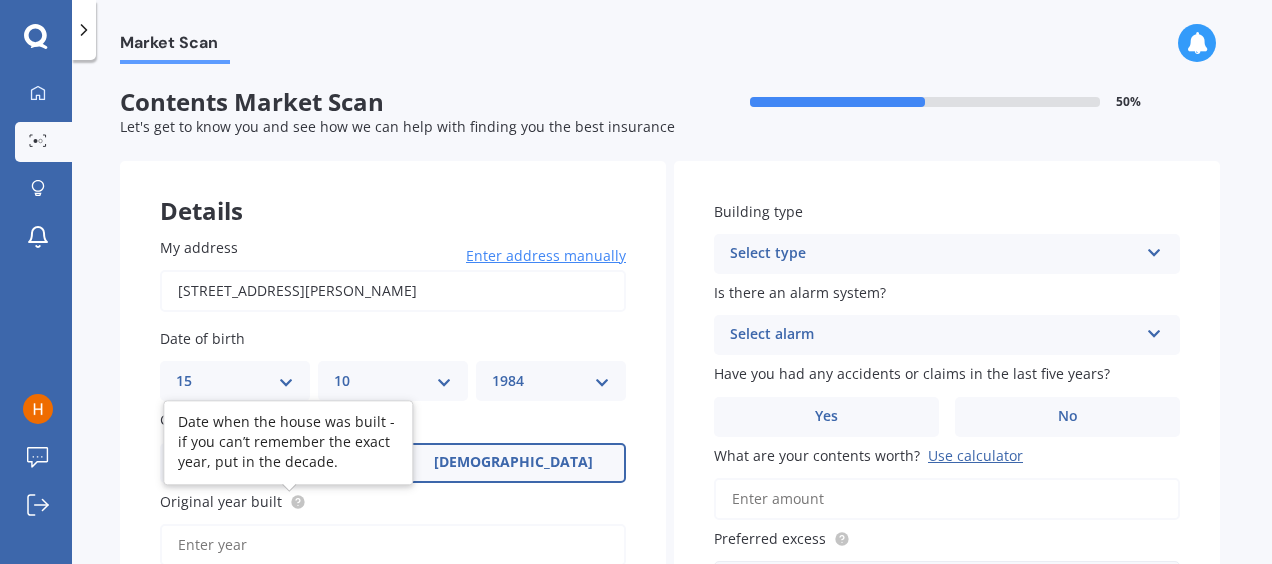 click 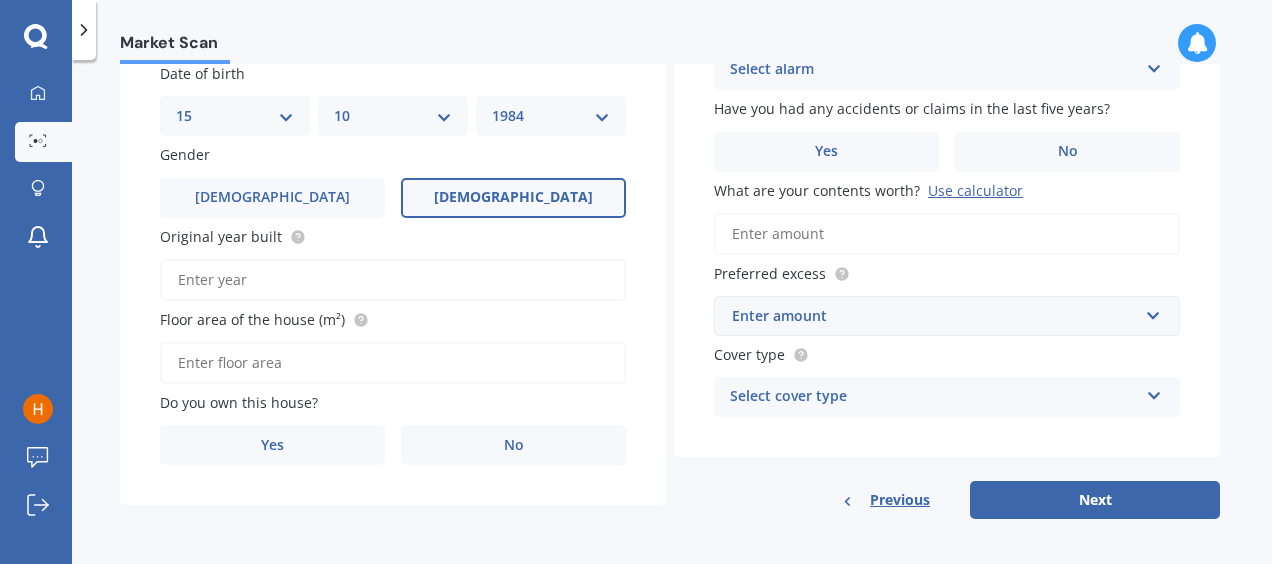 scroll, scrollTop: 266, scrollLeft: 0, axis: vertical 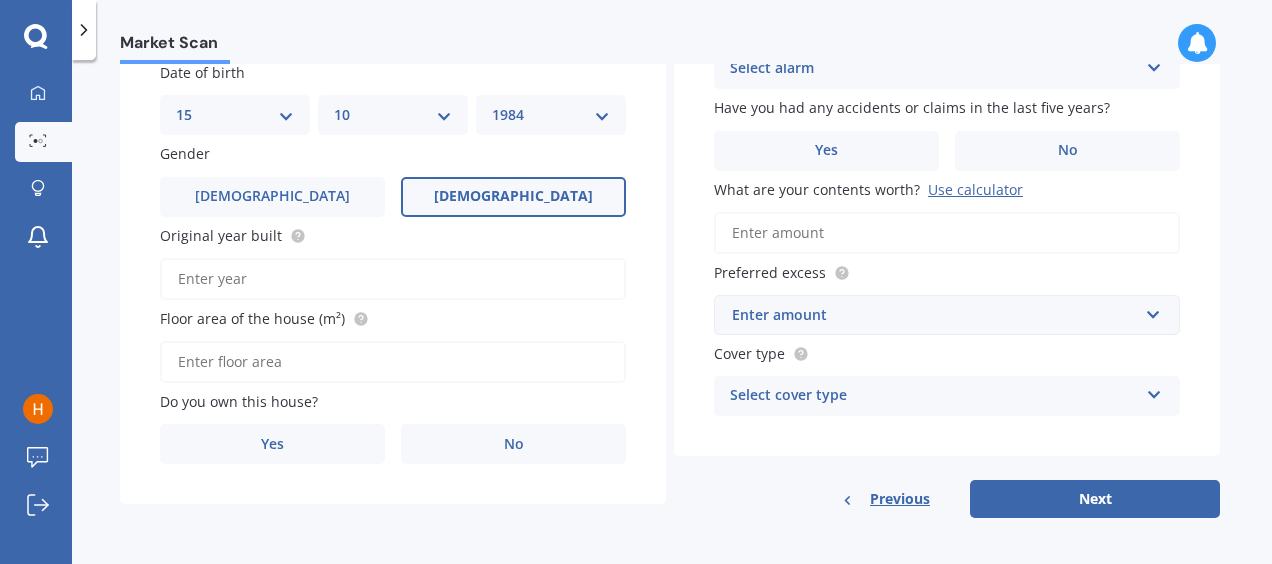 click on "What are your contents worth? Use calculator" at bounding box center [947, 233] 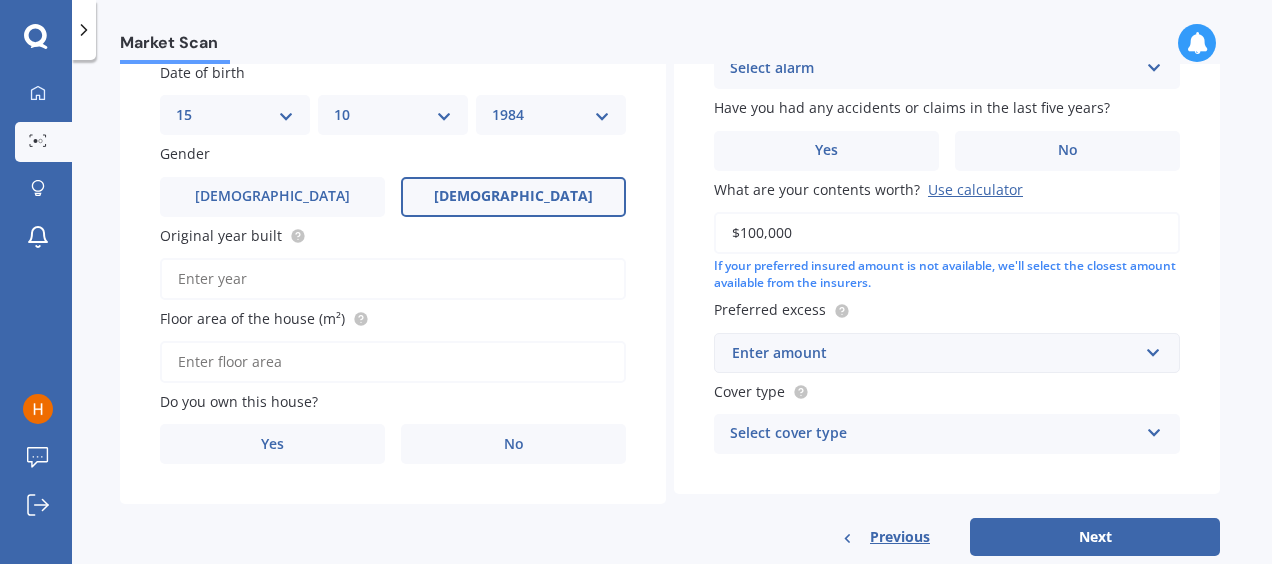 type on "$100,000" 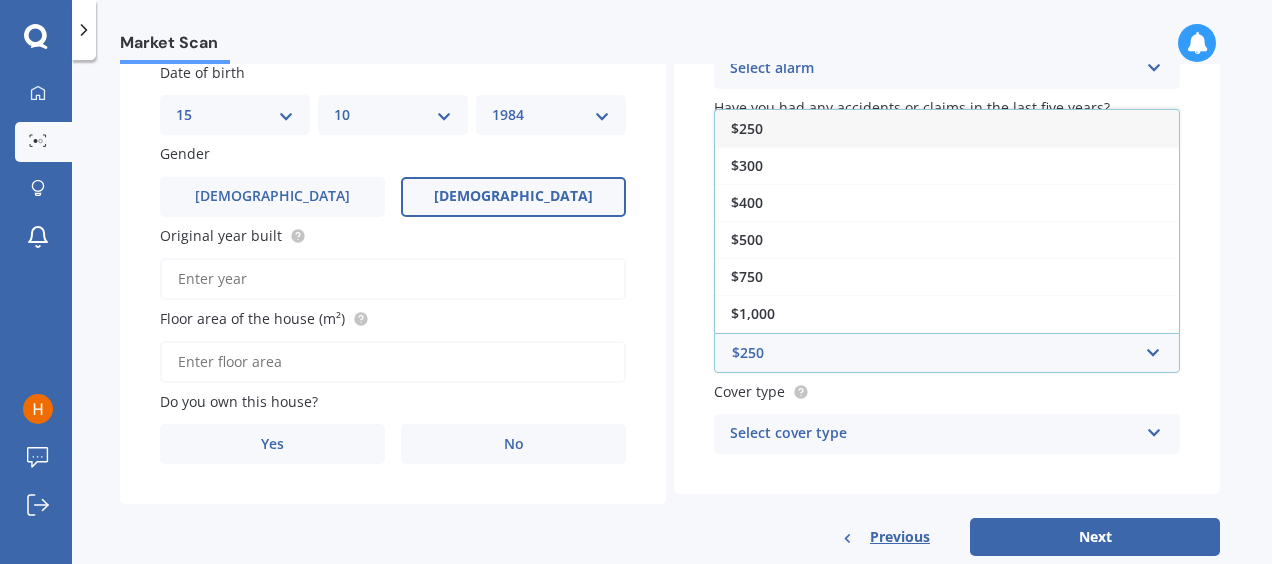 click on "$250" at bounding box center [947, 128] 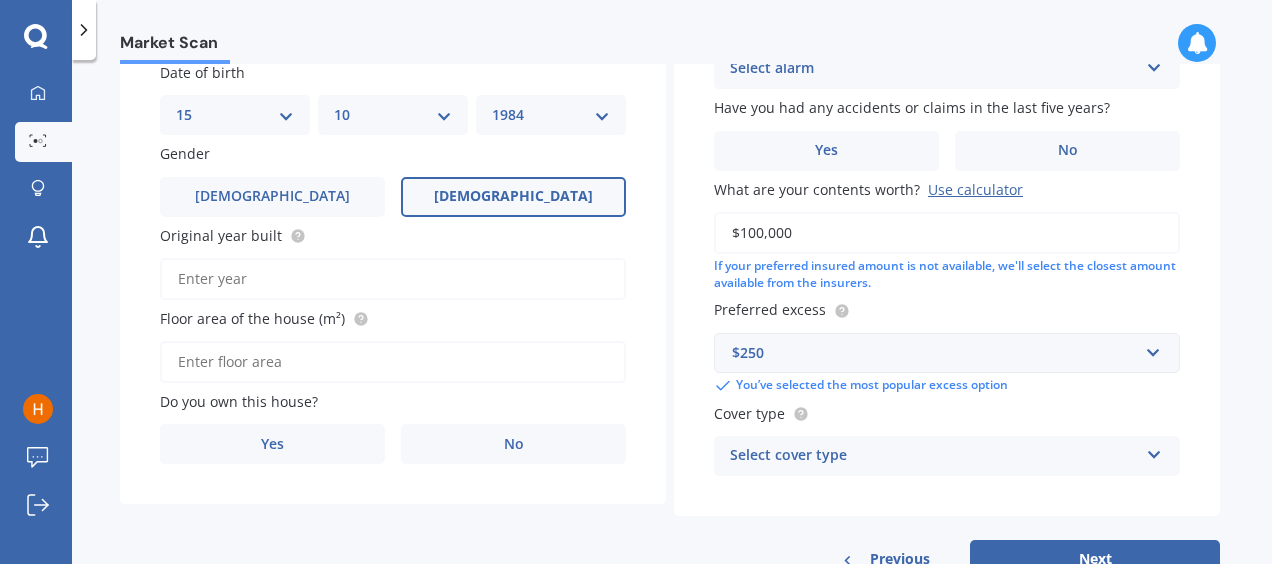 click on "Select cover type High Medium Limited" at bounding box center (947, 456) 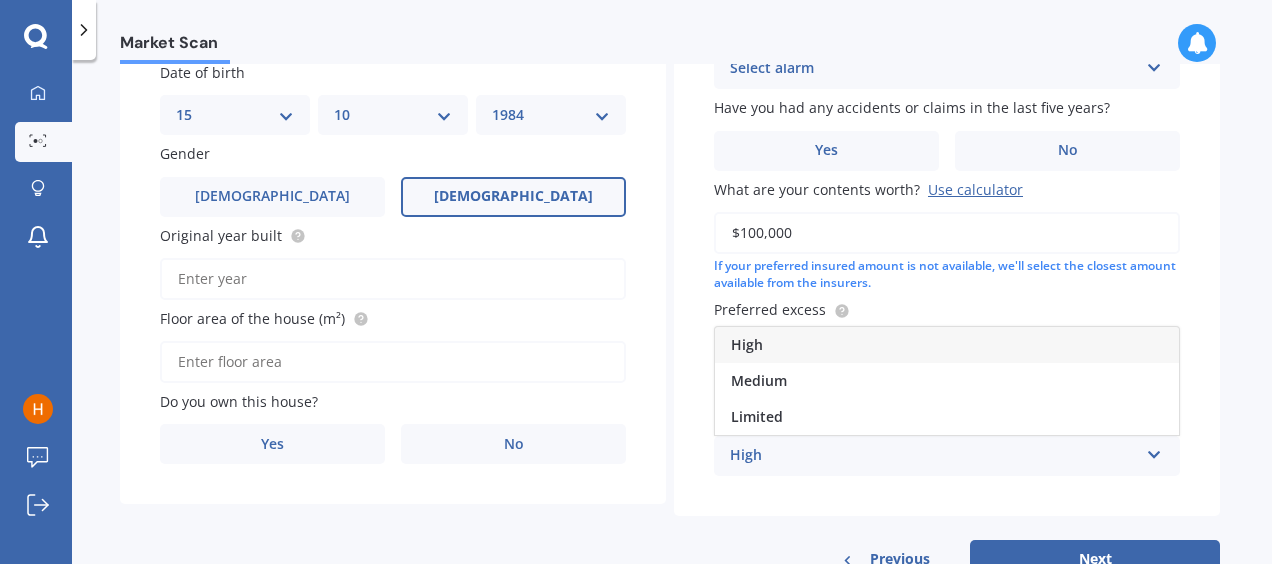 click on "High" at bounding box center [947, 345] 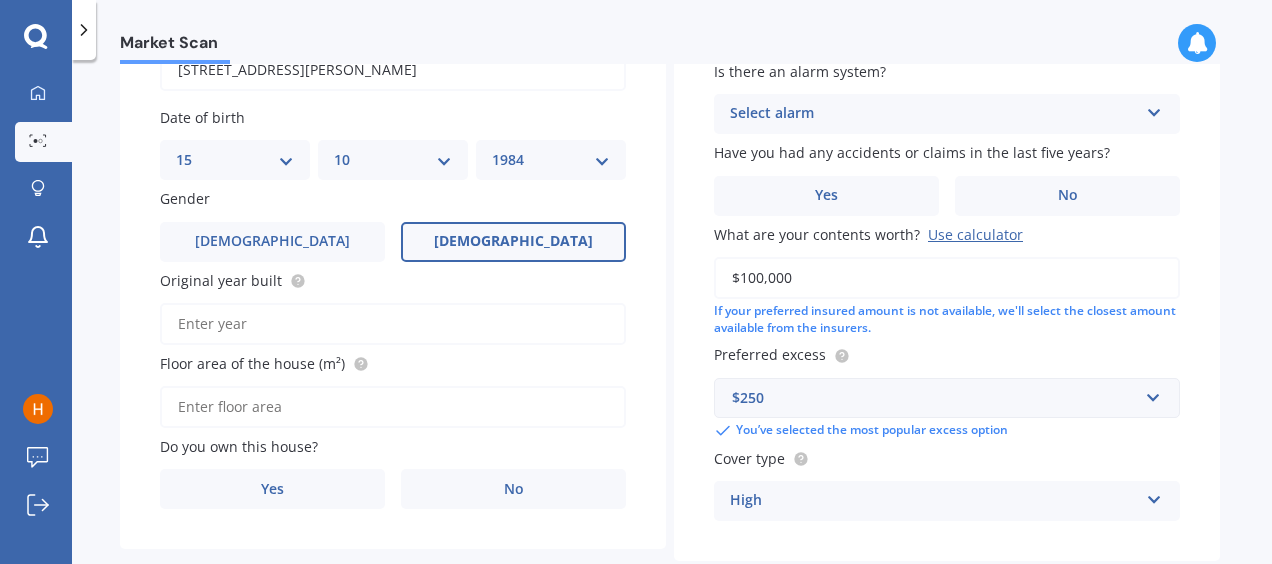 scroll, scrollTop: 220, scrollLeft: 0, axis: vertical 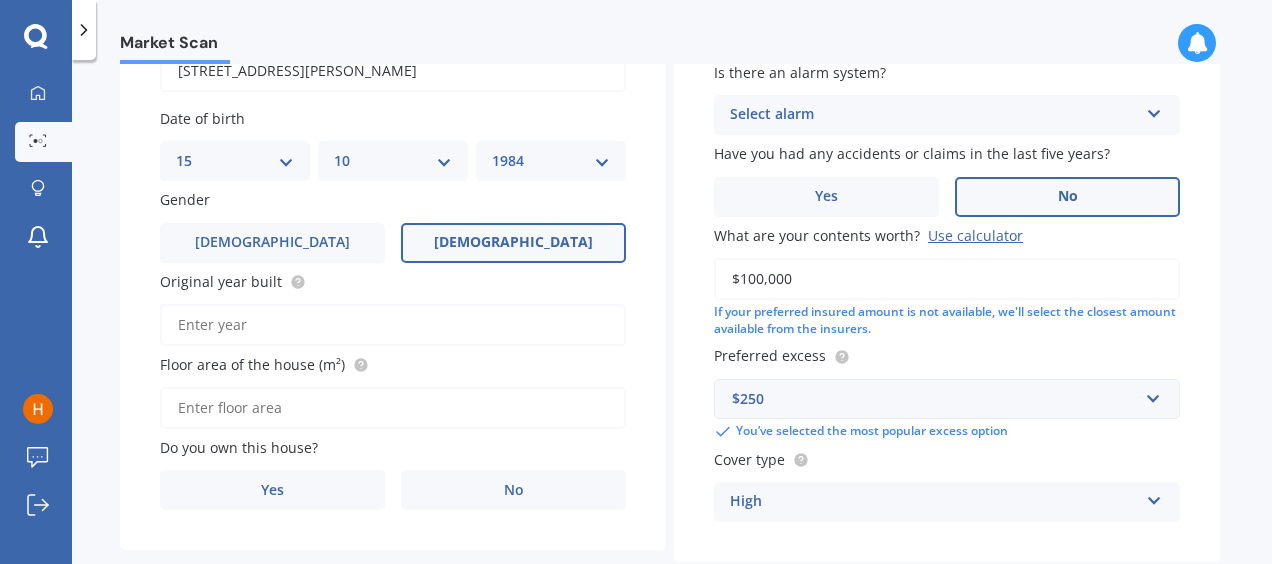 click on "No" at bounding box center [1067, 197] 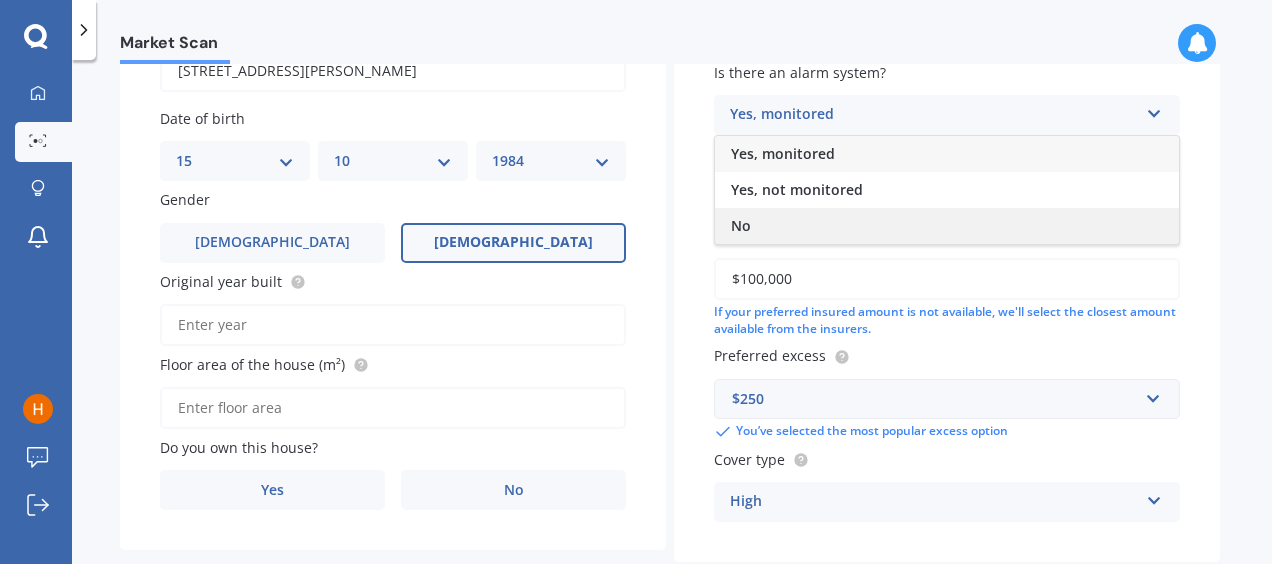 click on "No" at bounding box center (947, 226) 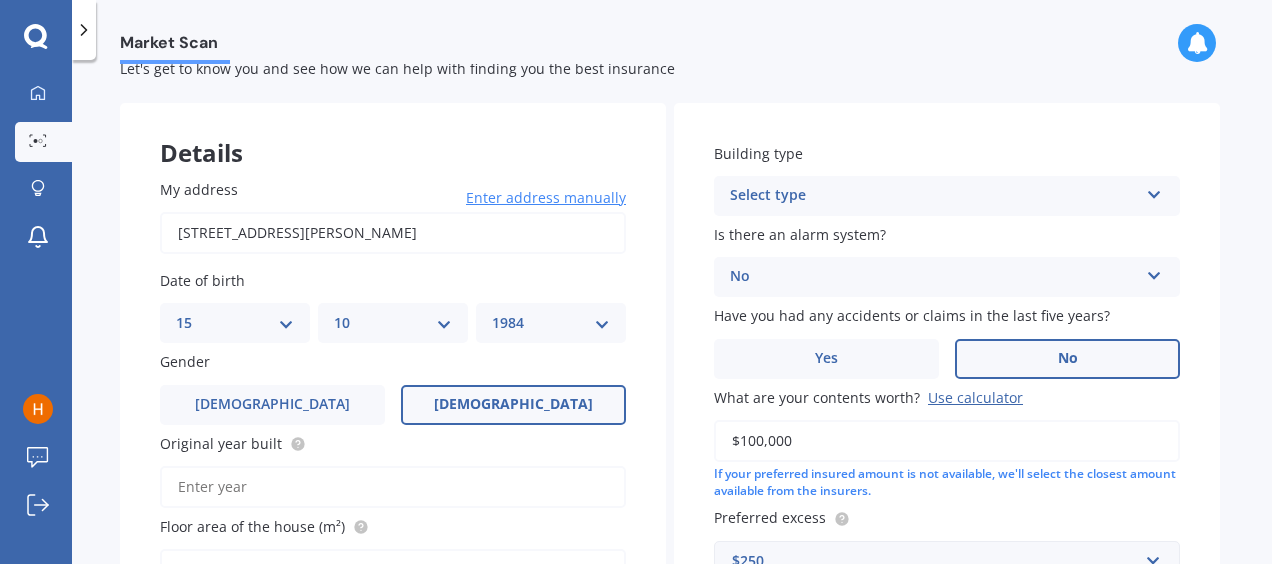 scroll, scrollTop: 59, scrollLeft: 0, axis: vertical 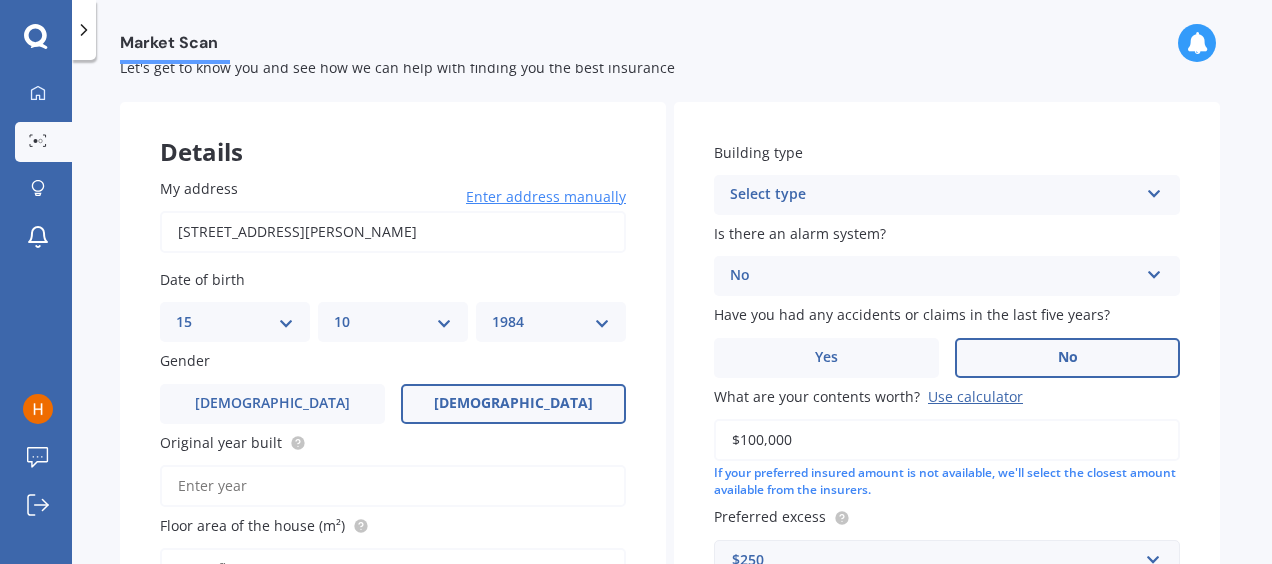 click on "Select type" at bounding box center [934, 195] 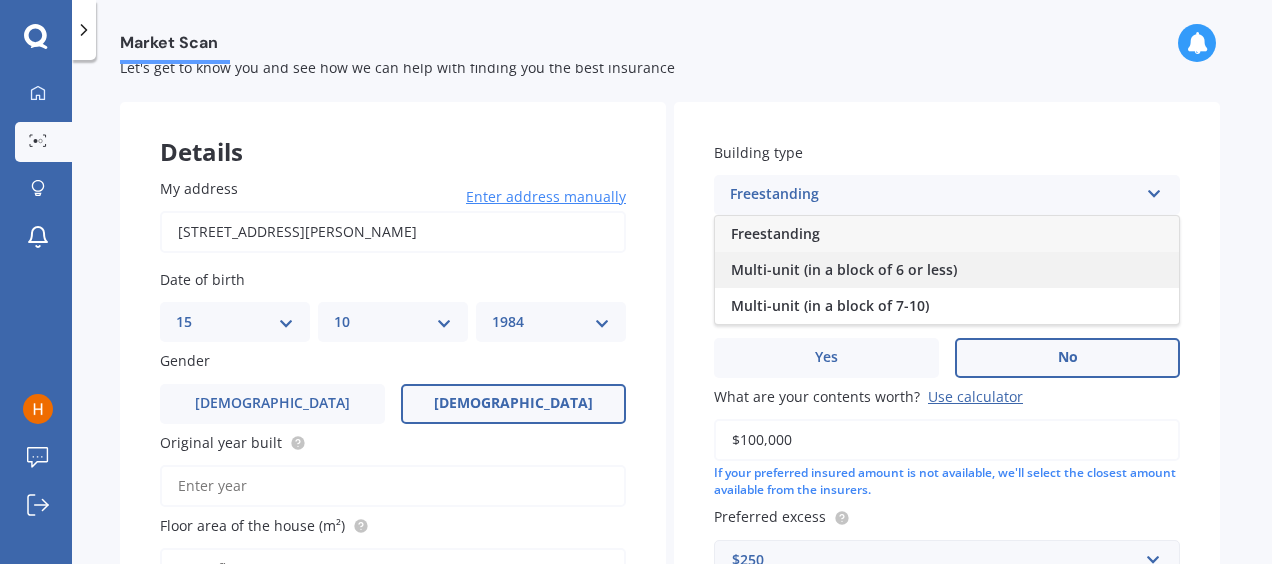 click on "Multi-unit (in a block of 6 or less)" at bounding box center (947, 270) 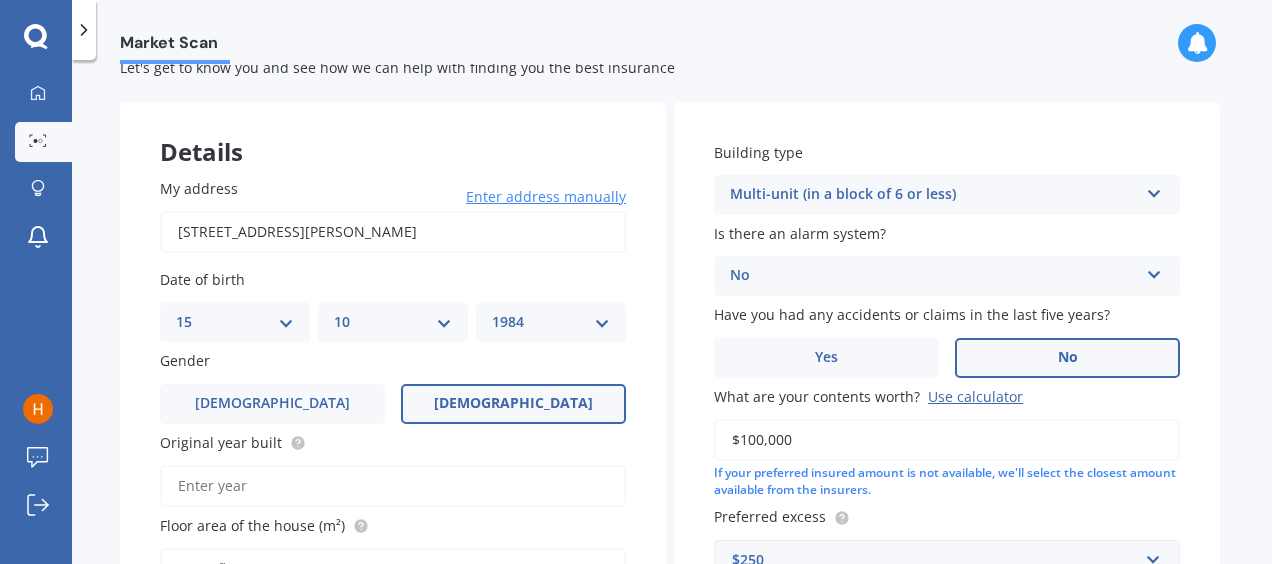 scroll, scrollTop: 334, scrollLeft: 0, axis: vertical 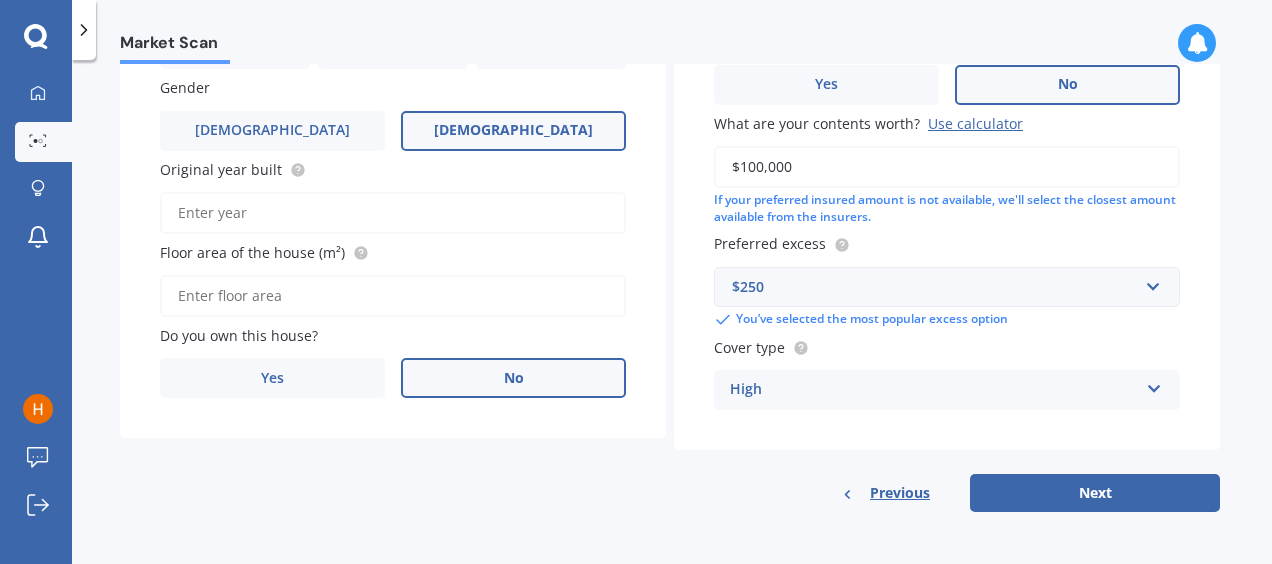 click on "No" at bounding box center [513, 378] 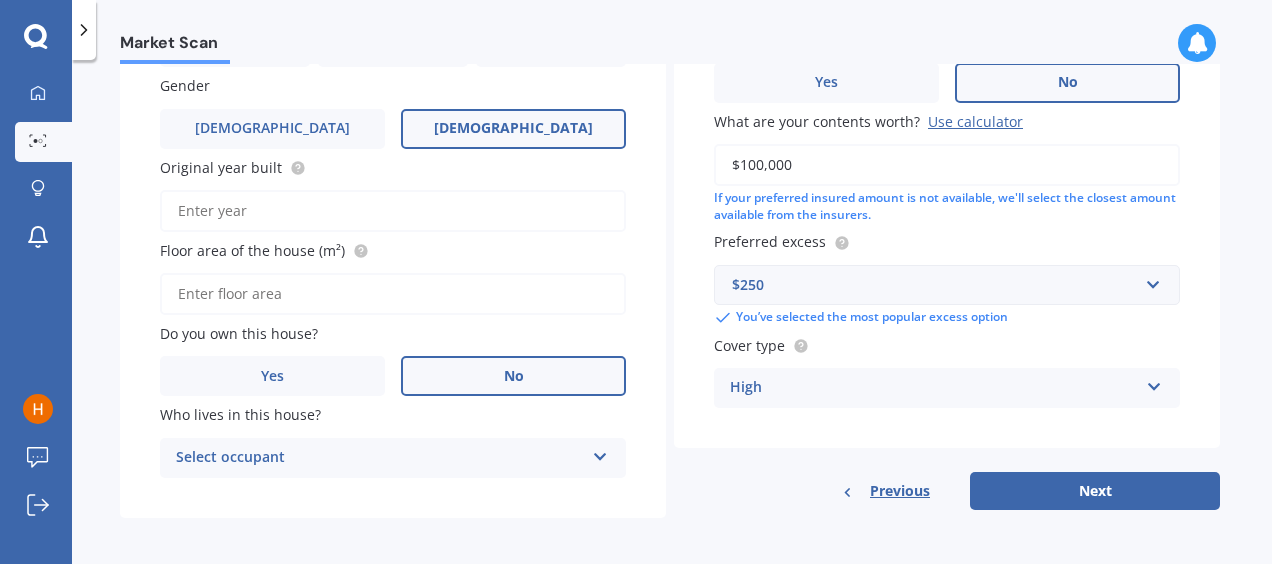 click on "Floor area of the house (m²)" at bounding box center (393, 294) 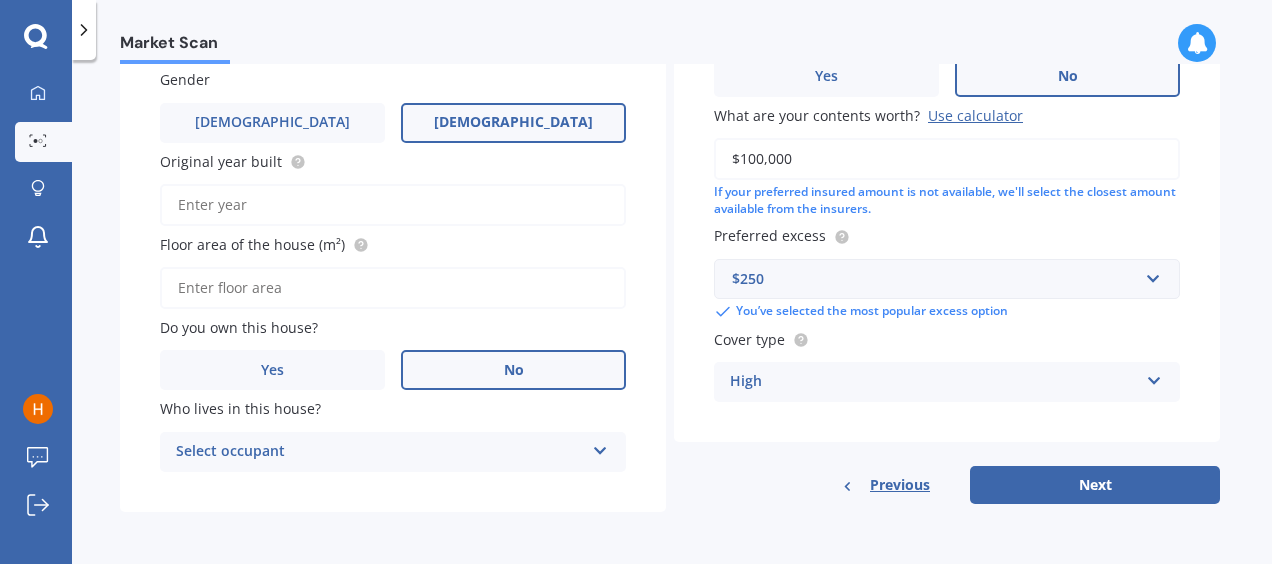 click on "Select occupant" at bounding box center (380, 452) 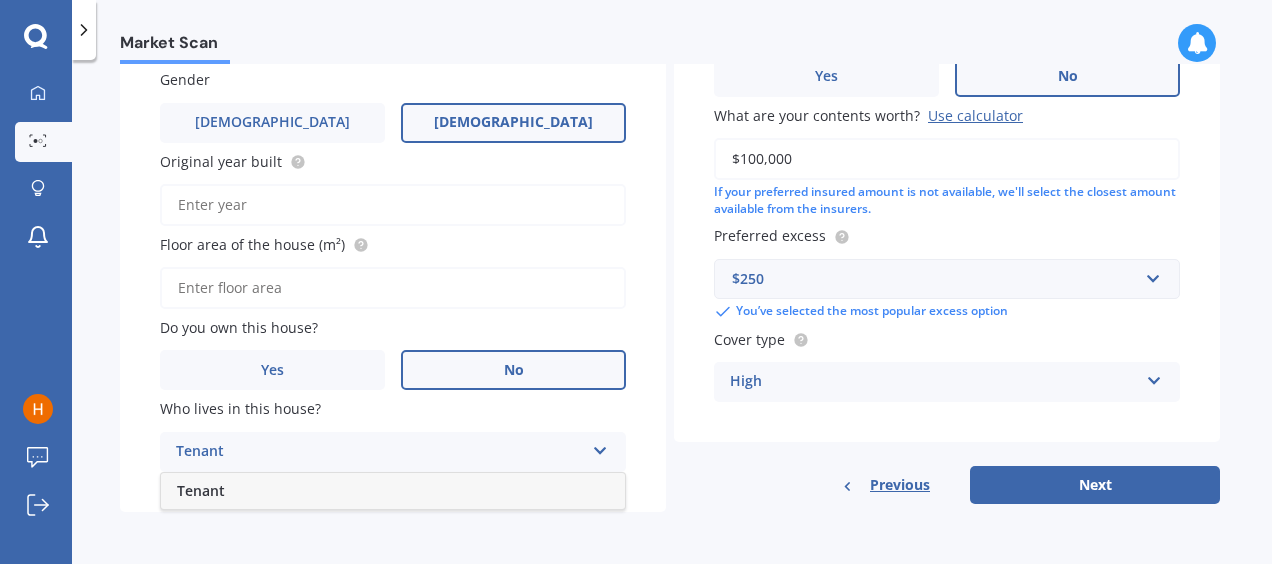 click on "Tenant" at bounding box center [393, 491] 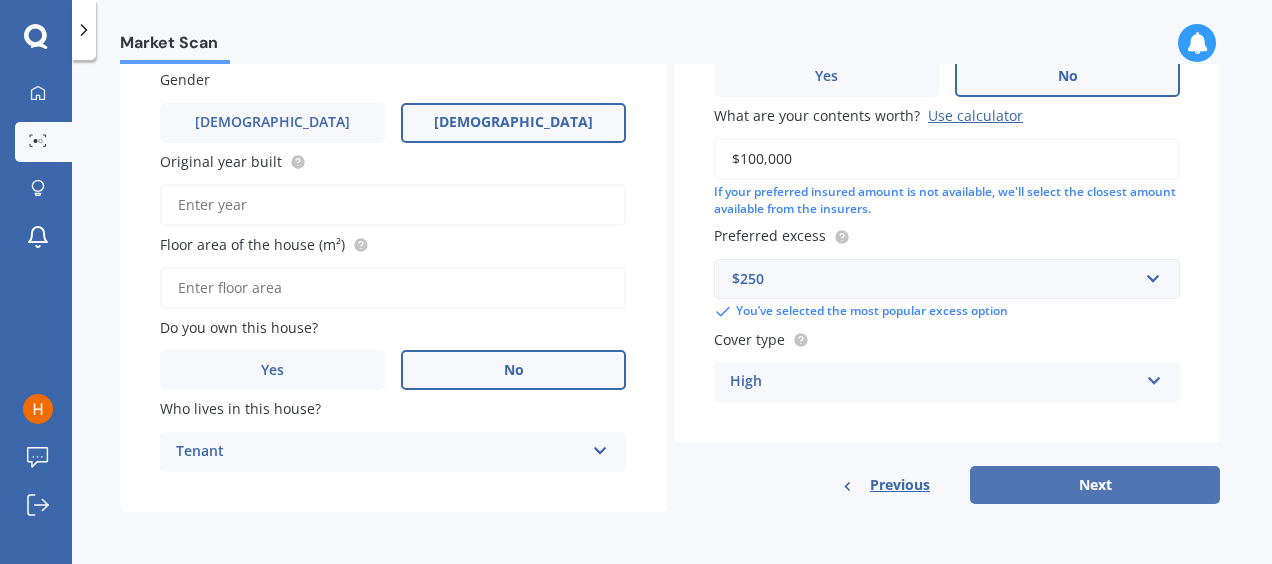 click on "Next" at bounding box center (1095, 485) 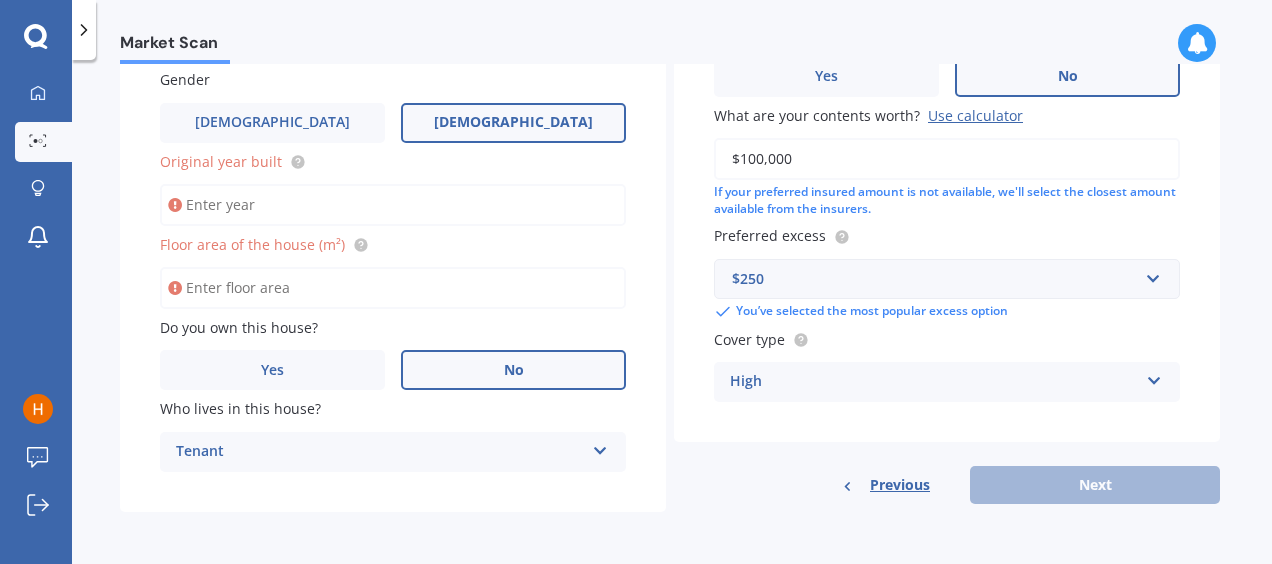click on "Original year built" at bounding box center (393, 205) 